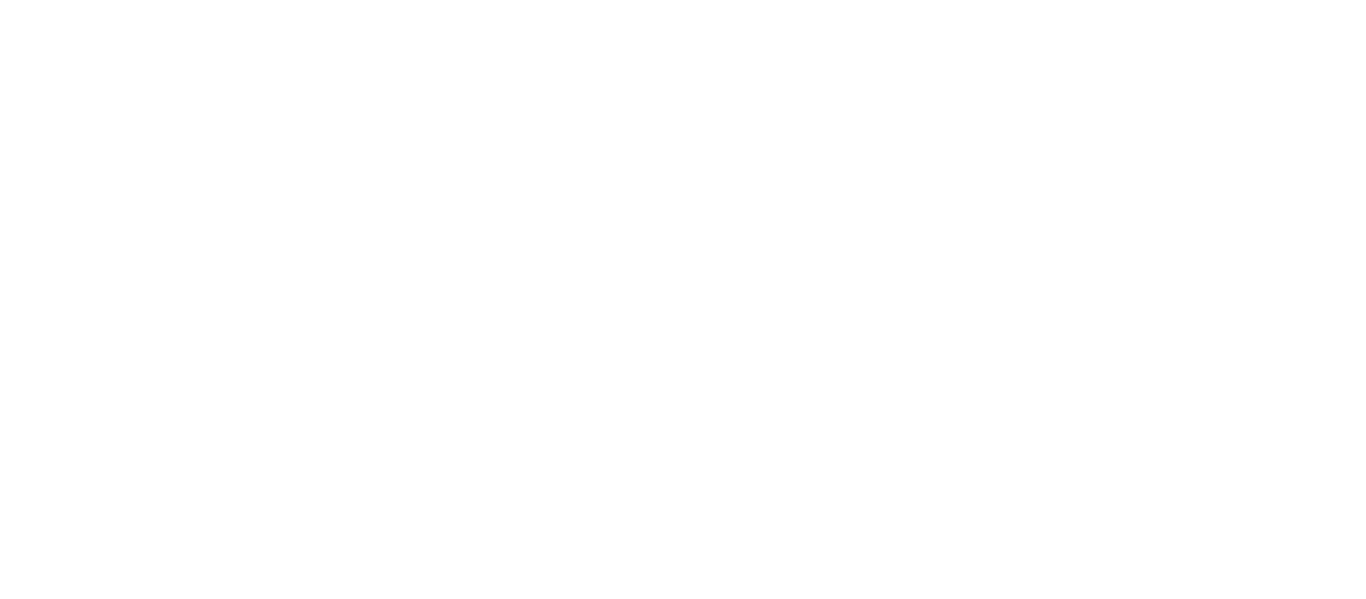 scroll, scrollTop: 0, scrollLeft: 0, axis: both 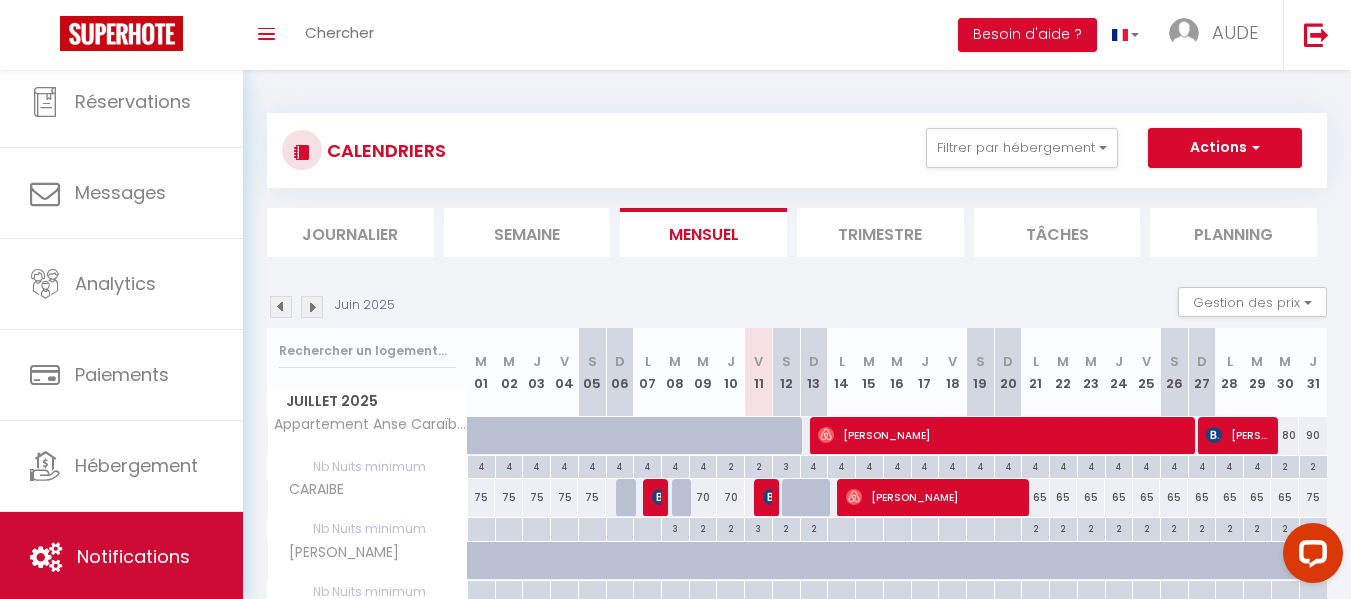 click on "Notifications" at bounding box center (121, 557) 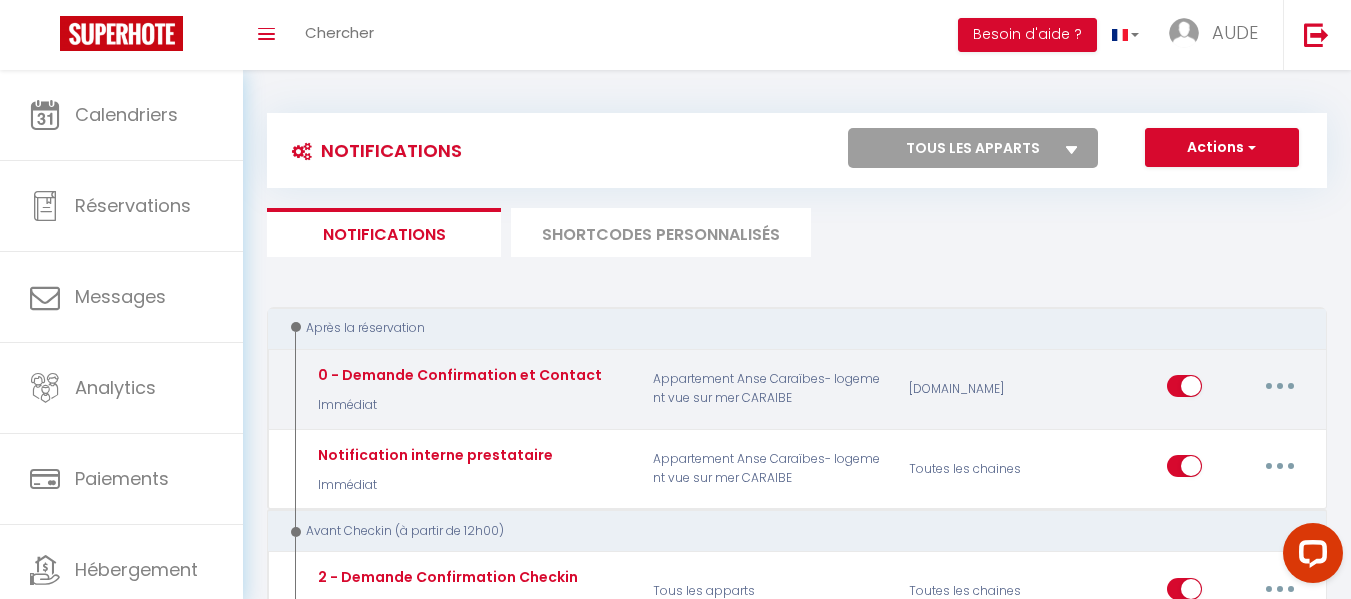 click at bounding box center [1280, 386] 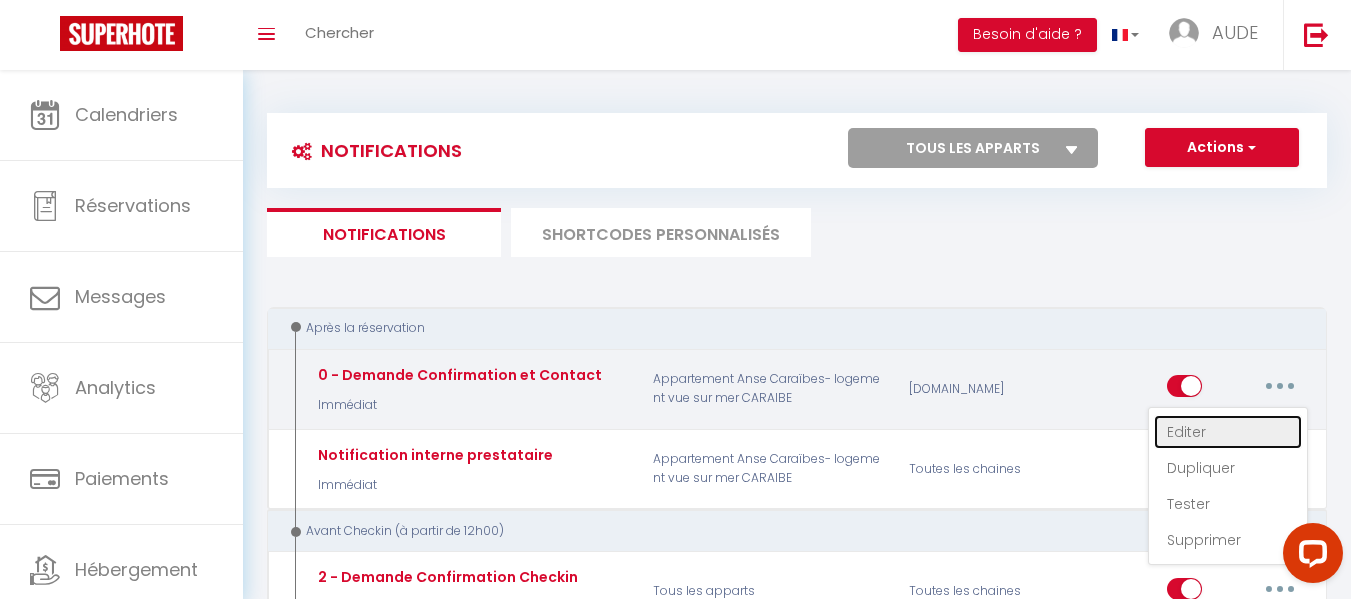 click on "Editer" at bounding box center (1228, 432) 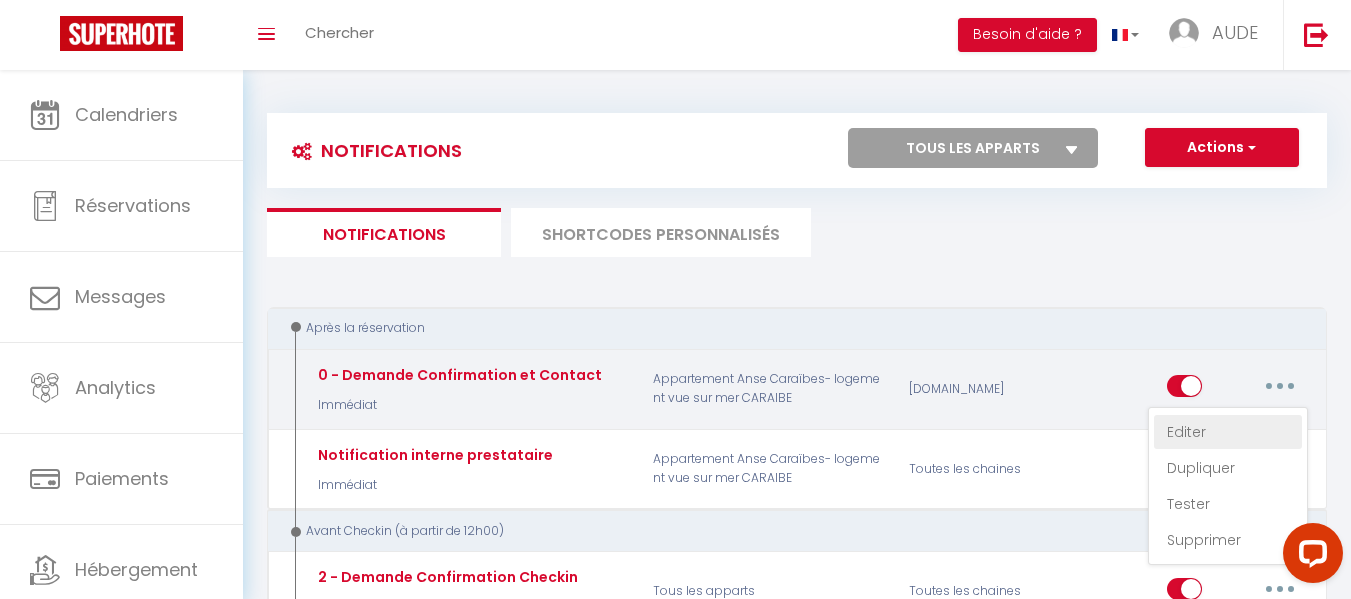 type on "0 - Demande Confirmation et Contact" 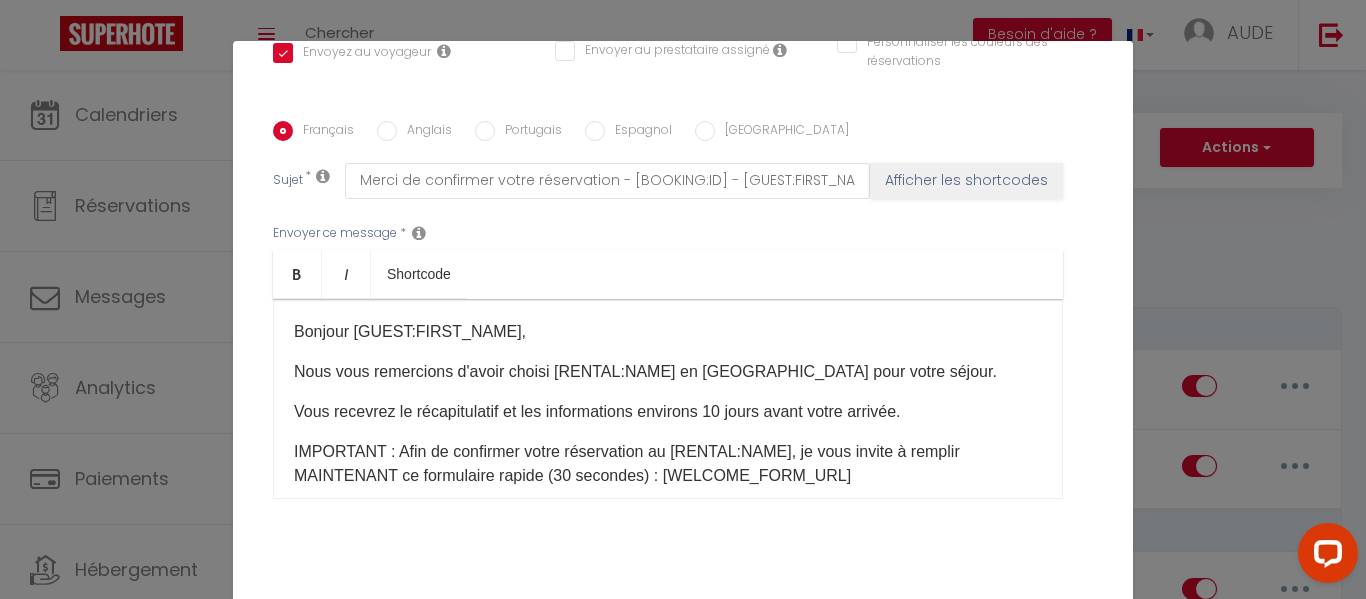 scroll, scrollTop: 492, scrollLeft: 0, axis: vertical 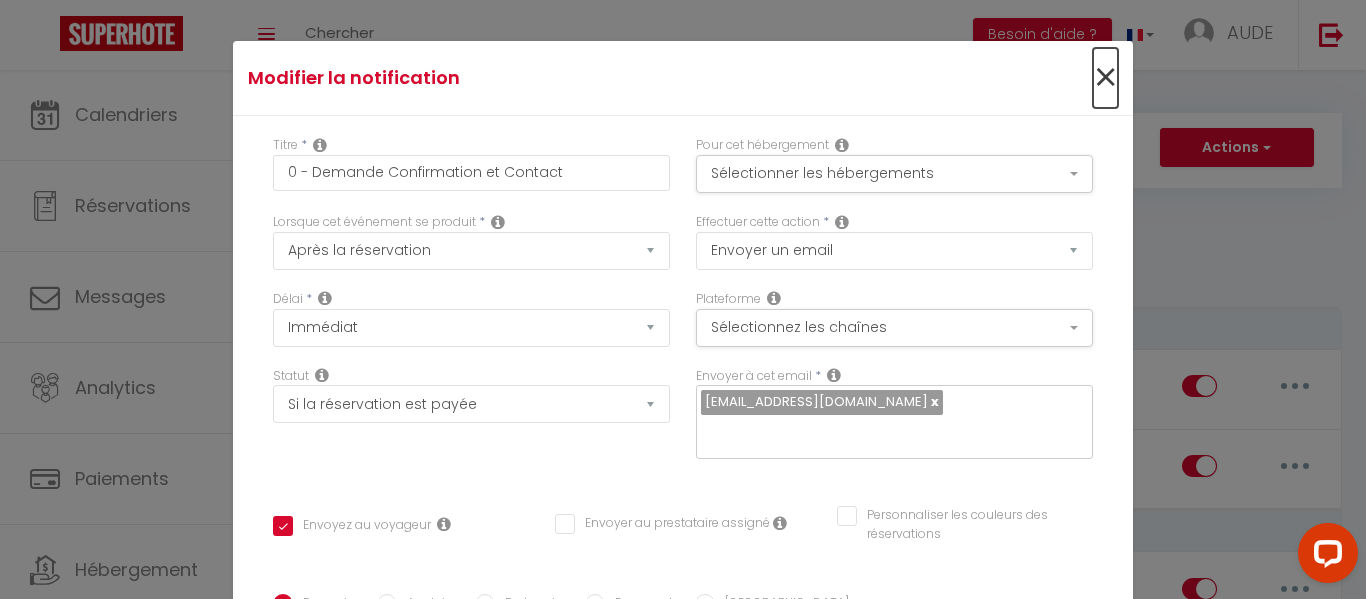 click on "×" at bounding box center (1105, 78) 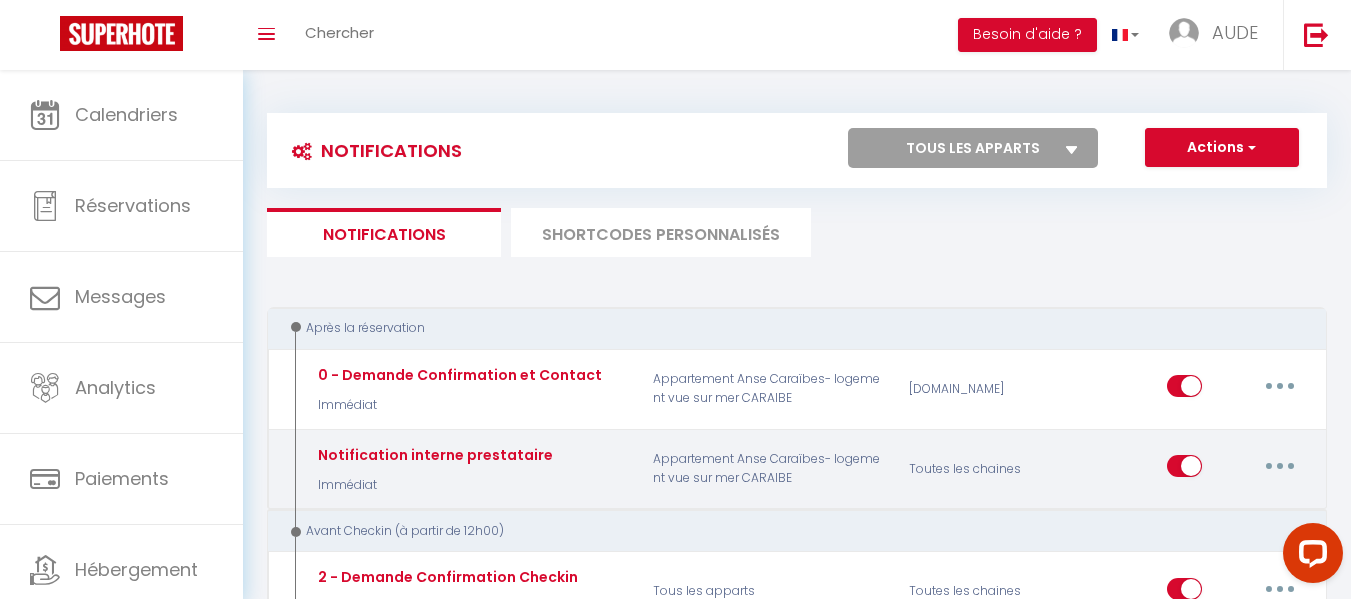 click at bounding box center (1280, 466) 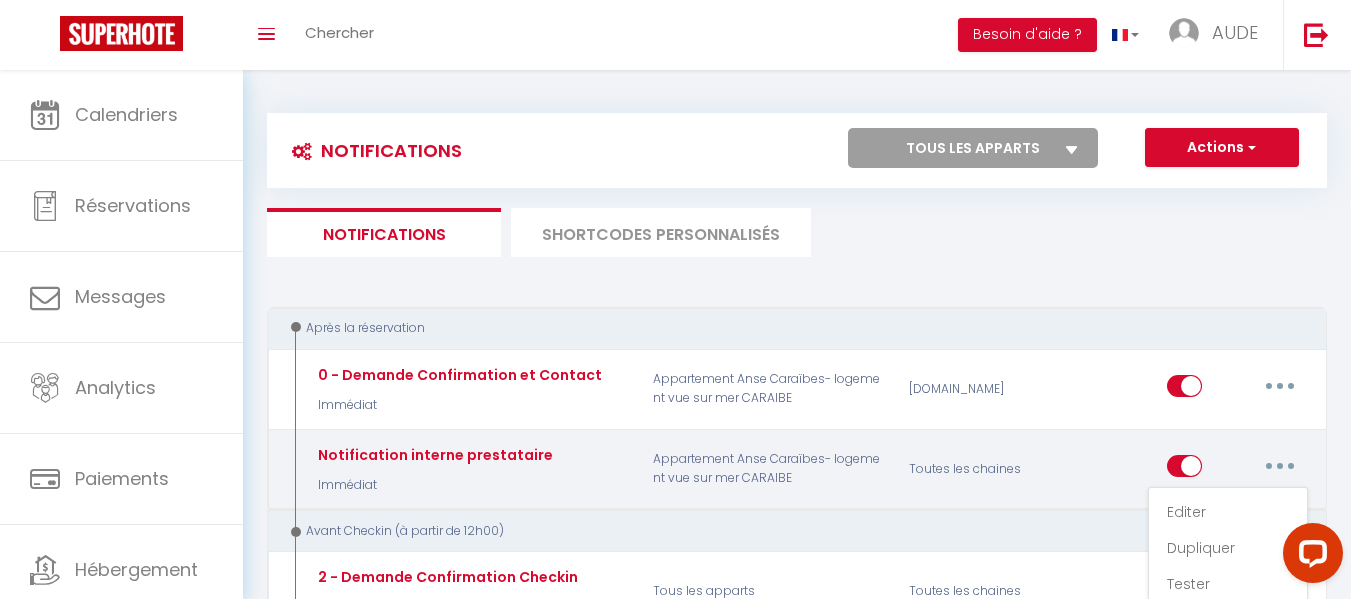 click at bounding box center (1280, 466) 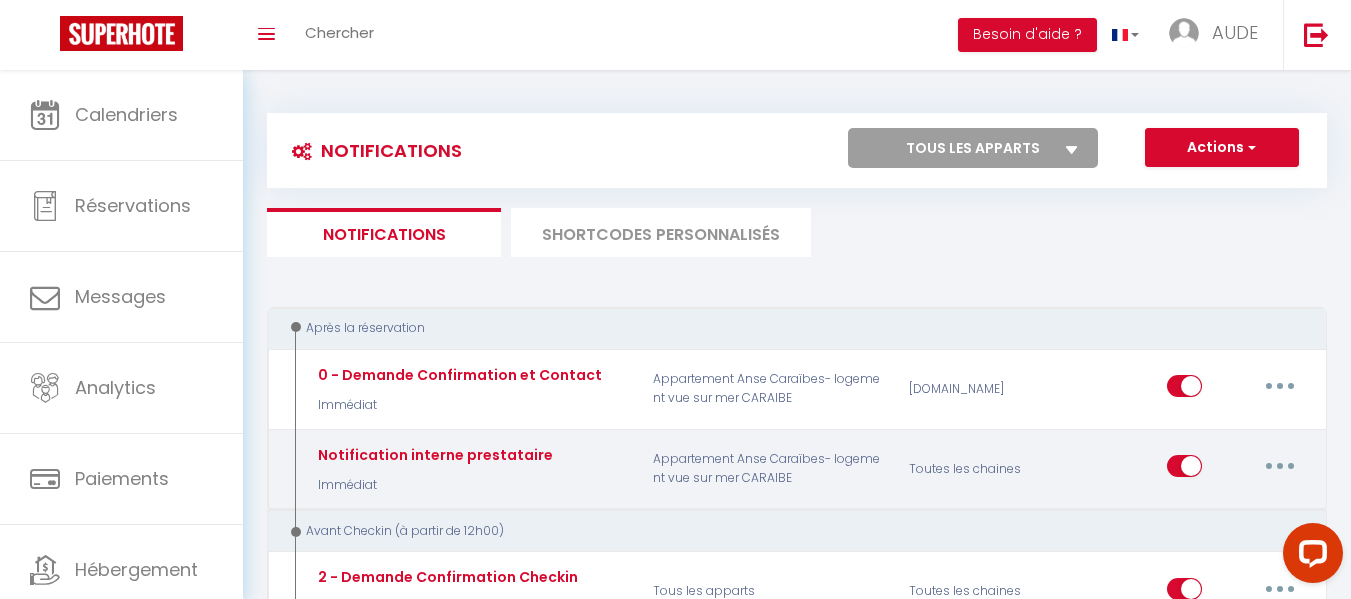 click at bounding box center [1280, 466] 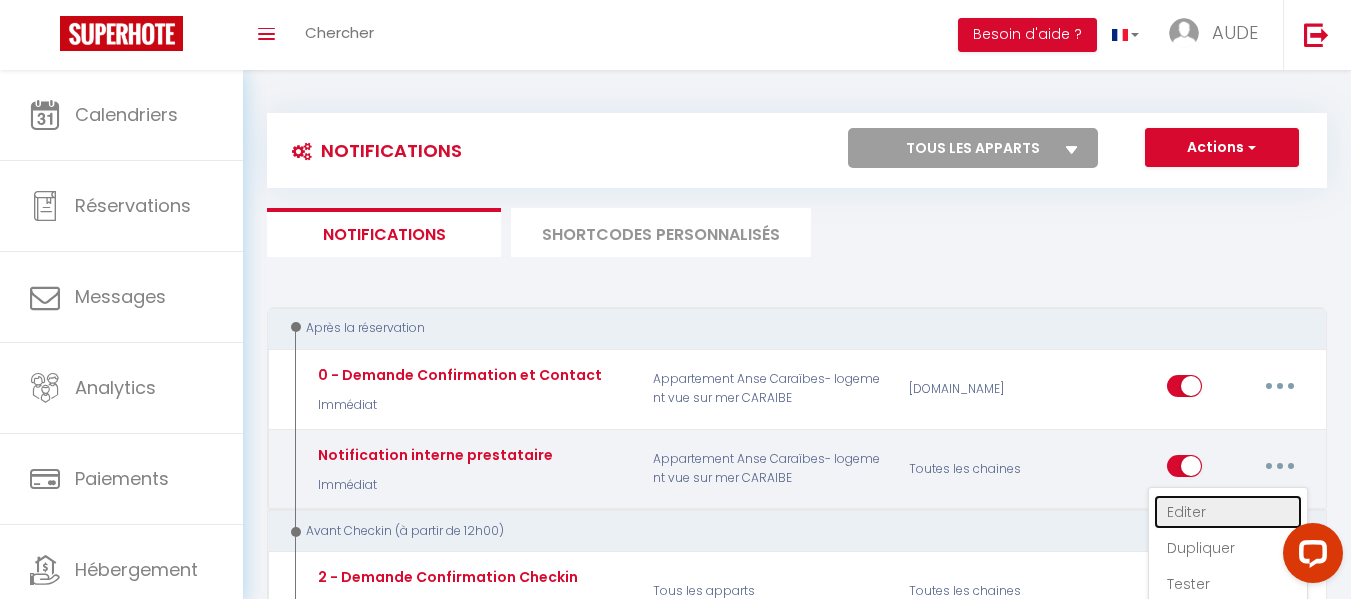 click on "Editer" at bounding box center [1228, 512] 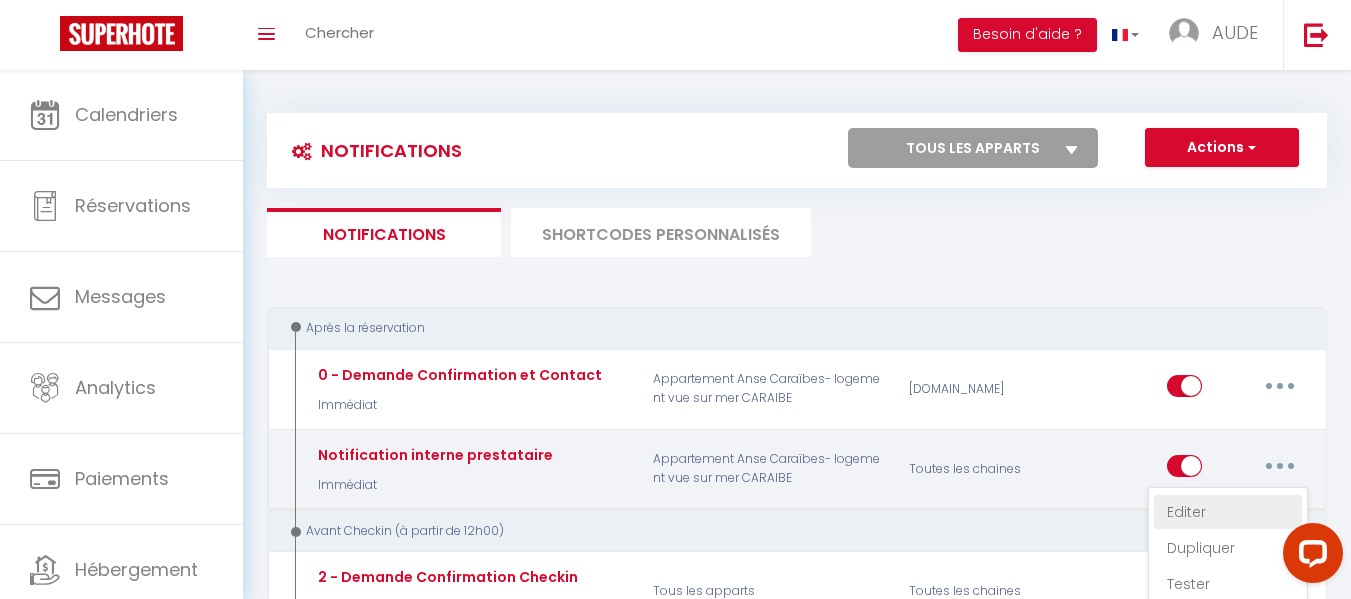 type on "Notification interne prestataire" 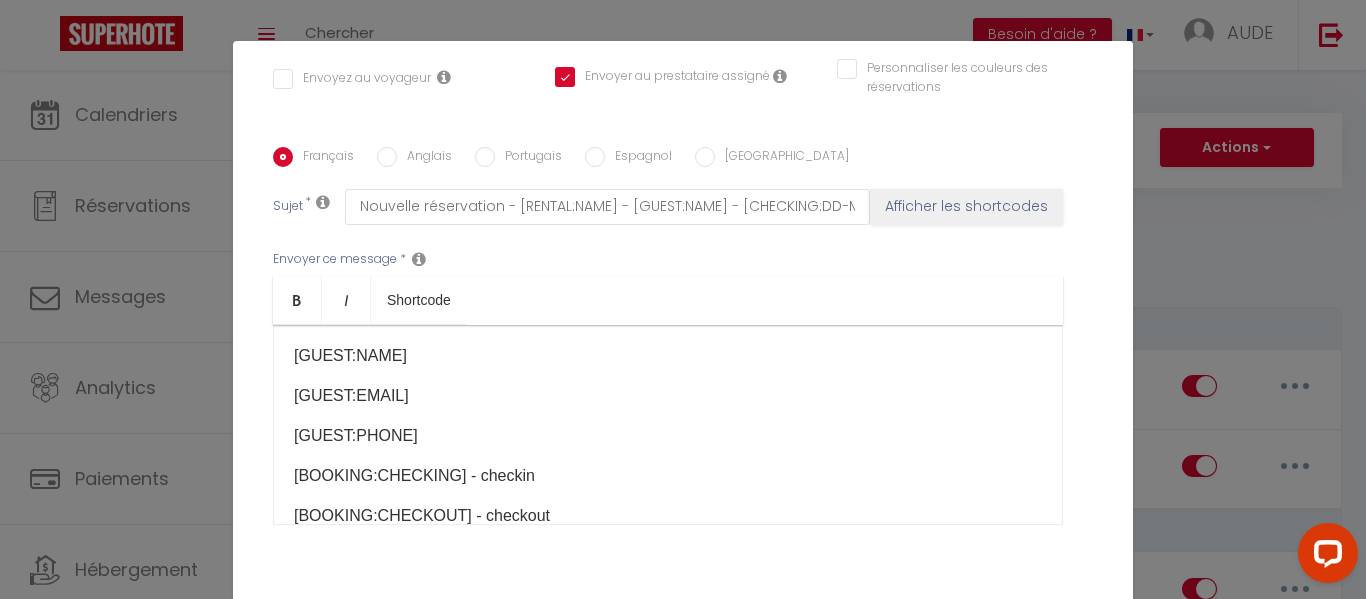 scroll, scrollTop: 459, scrollLeft: 0, axis: vertical 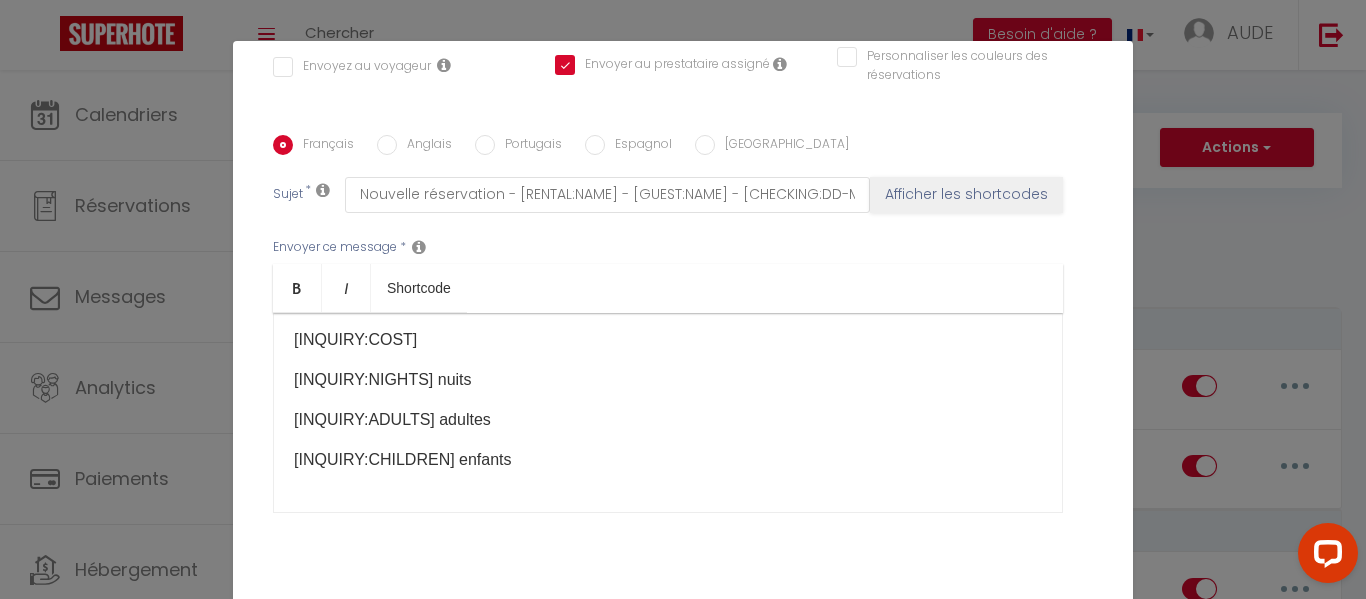 click on "Modifier la notification   ×   Titre   *     Notification interne prestataire   Pour cet hébergement
Sélectionner les hébergements
Tous les apparts
Autres
Appartement Anse Caraïbes- logement vue sur mer
[GEOGRAPHIC_DATA]
[PERSON_NAME]
Lorsque cet événement se produit   *      Après la réservation   Avant Checkin (à partir de 12h00)   Après Checkin (à partir de 12h00)   Avant Checkout (à partir de 12h00)   Après Checkout (à partir de 12h00)   Température   Co2   [MEDICAL_DATA] sonore   Après visualisation lien paiement   Après Paiement Lien KO   Après Caution Lien KO   Après Paiement Automatique KO   Paiement OK      *" at bounding box center (683, 299) 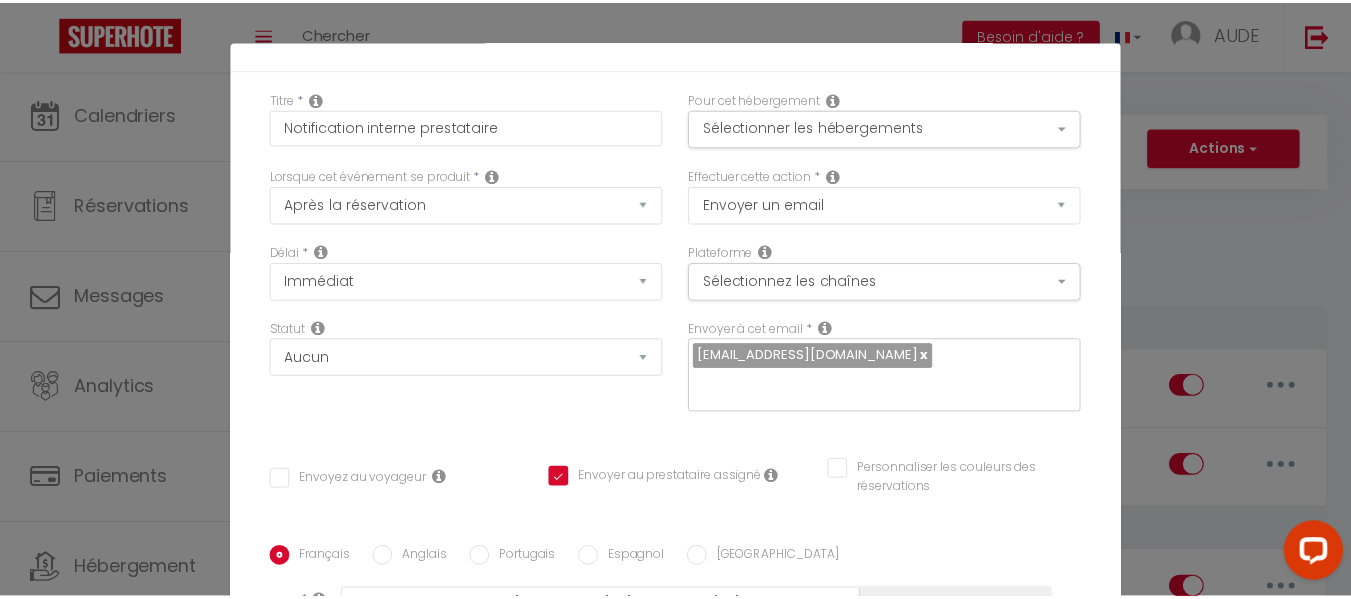 scroll, scrollTop: 0, scrollLeft: 0, axis: both 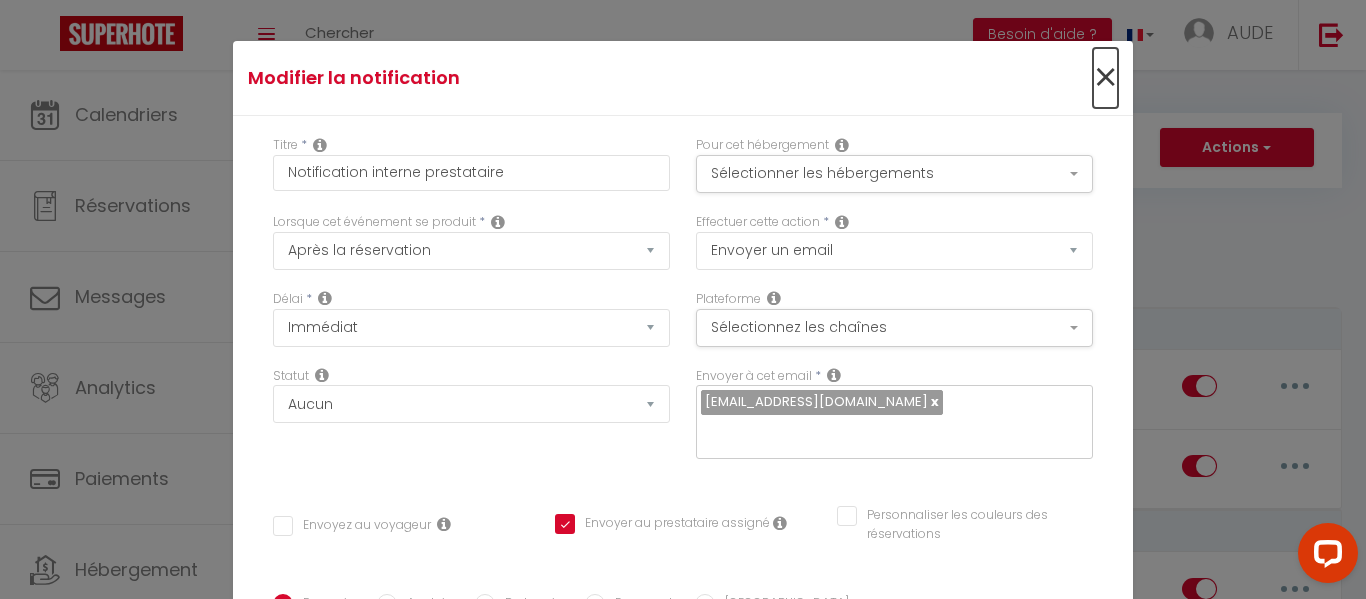 click on "×" at bounding box center (1105, 78) 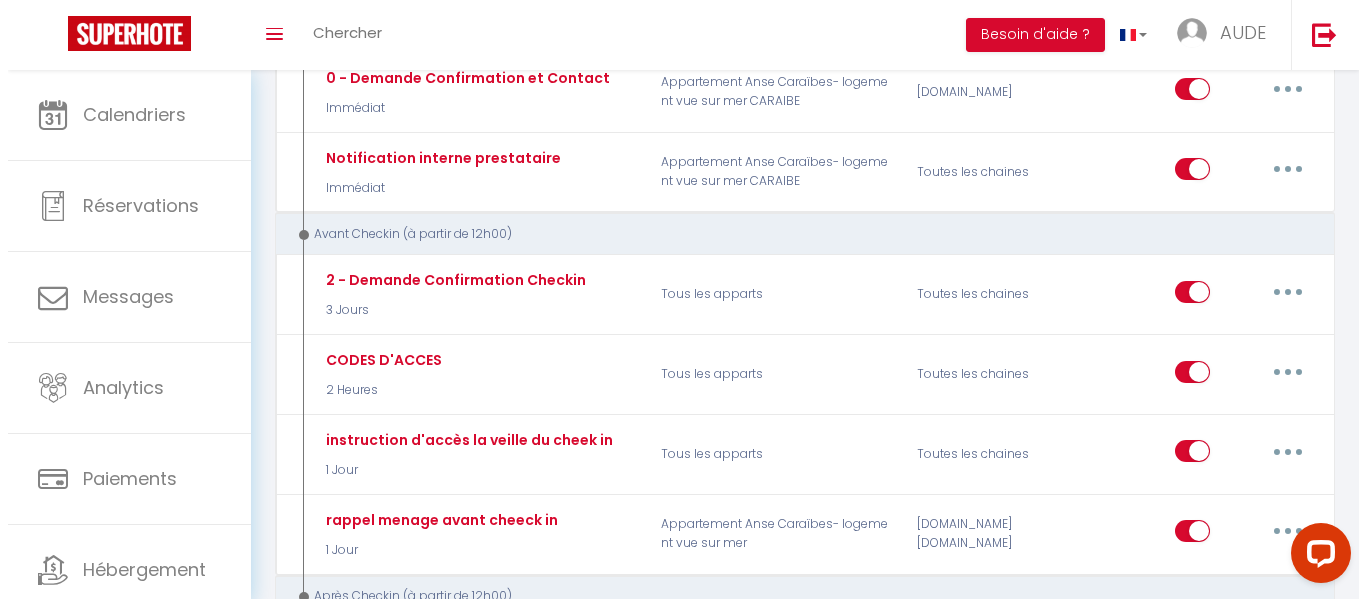 scroll, scrollTop: 303, scrollLeft: 0, axis: vertical 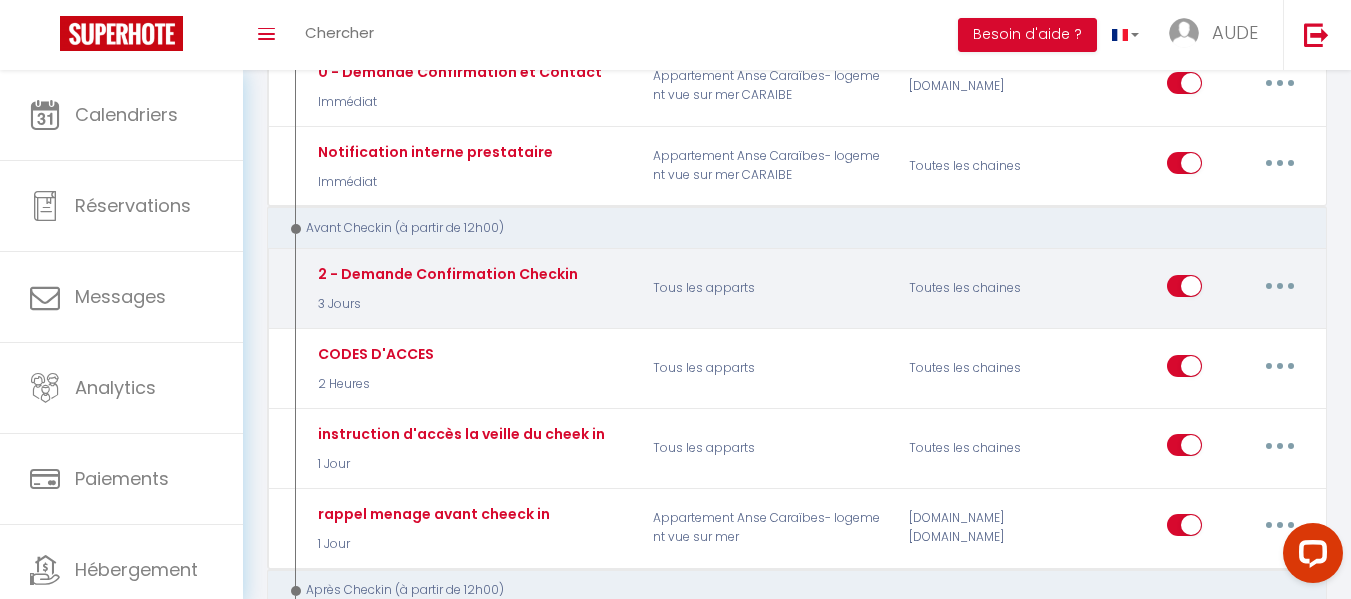 click at bounding box center [1280, 286] 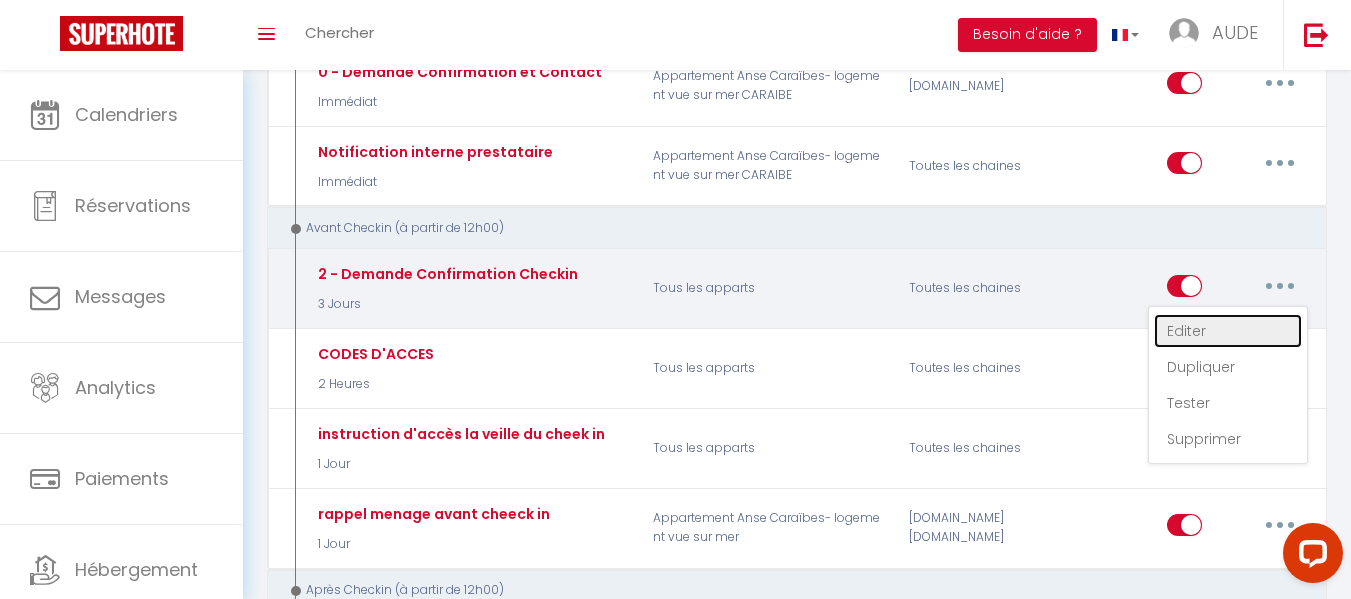 click on "Editer" at bounding box center [1228, 331] 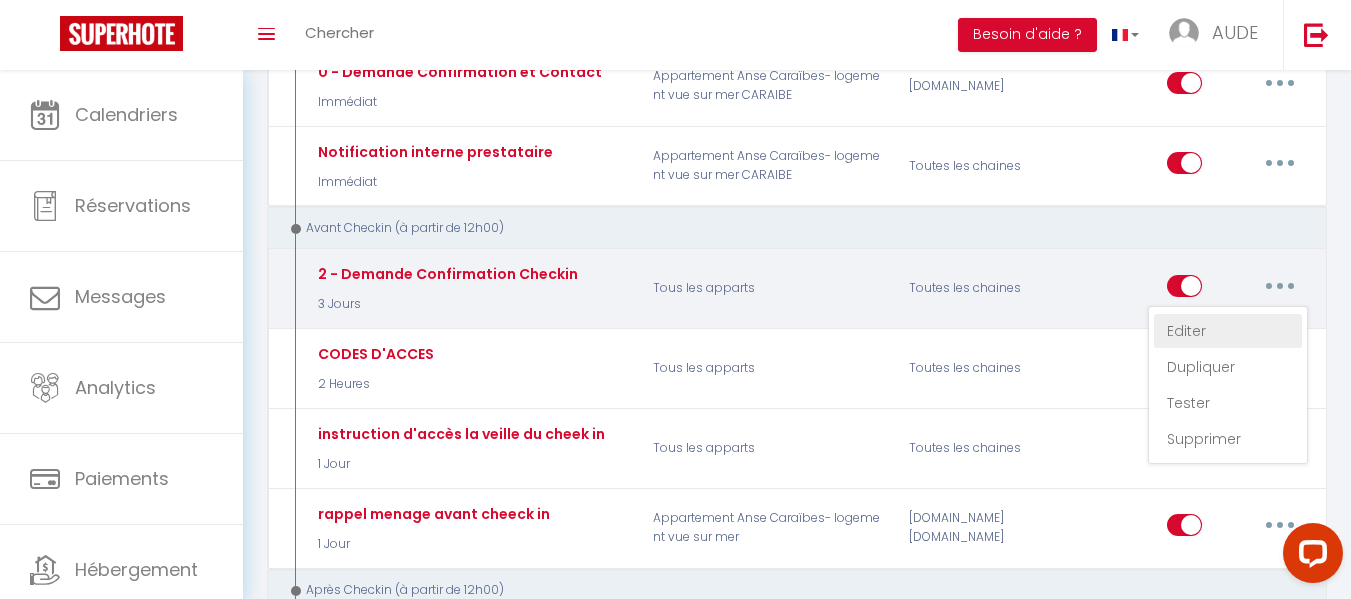 type on "2 - Demande Confirmation Checkin" 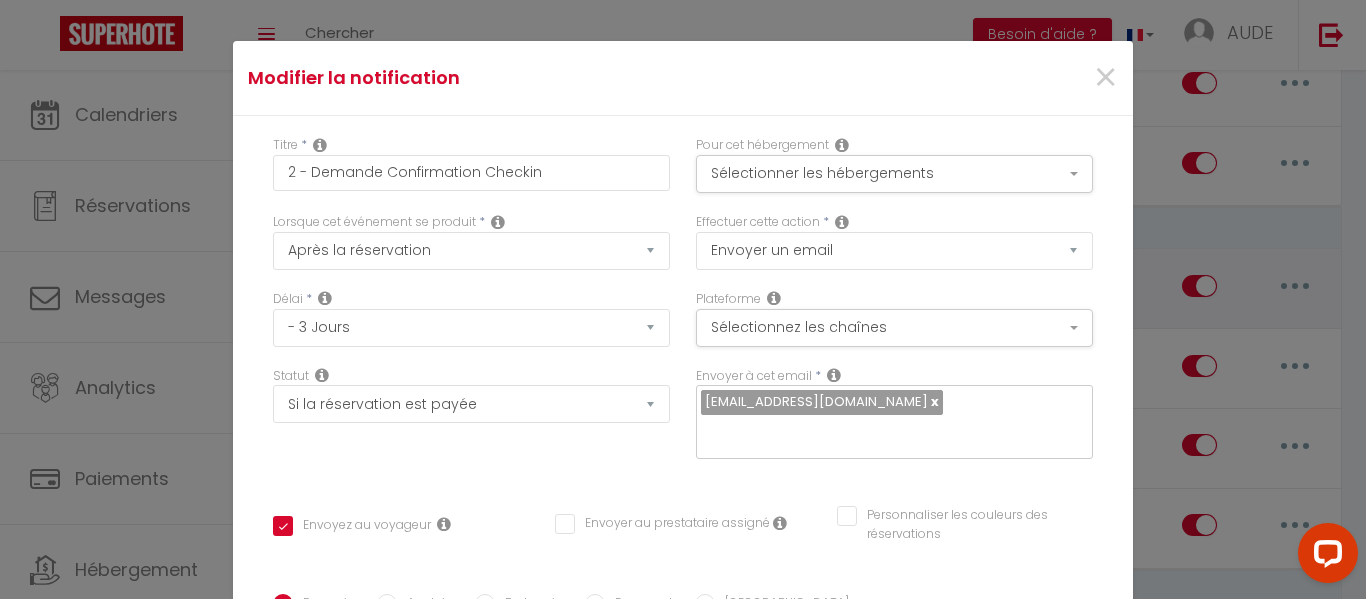 scroll, scrollTop: 278, scrollLeft: 0, axis: vertical 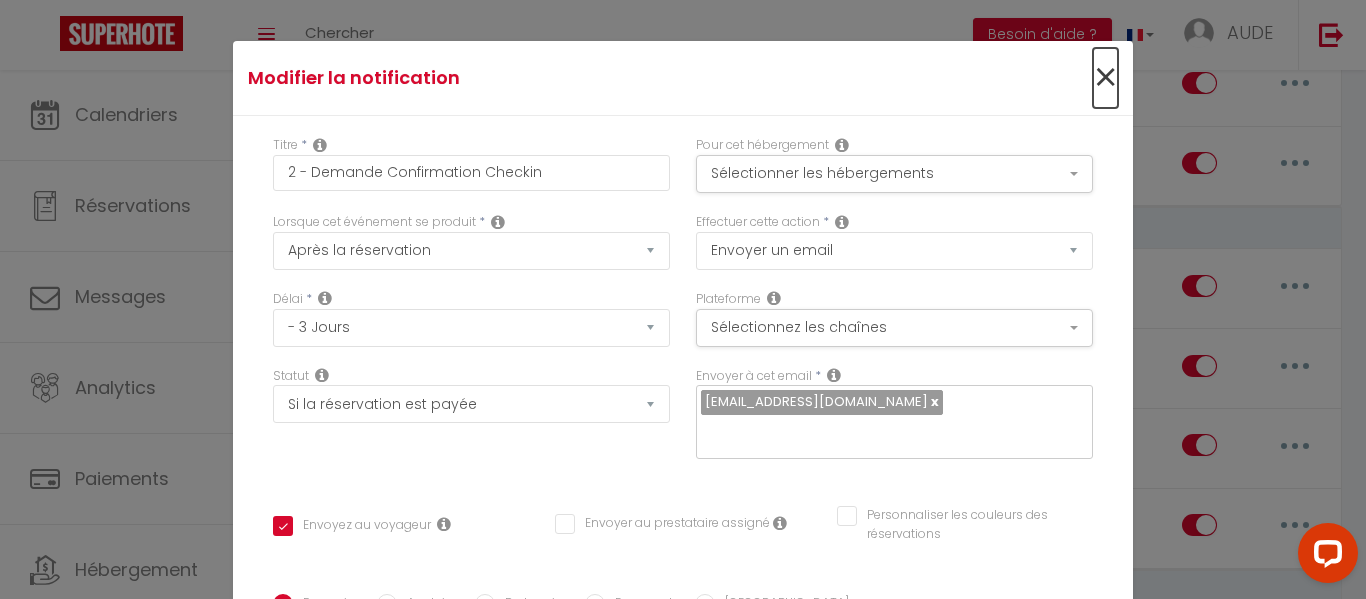 click on "×" at bounding box center [1105, 78] 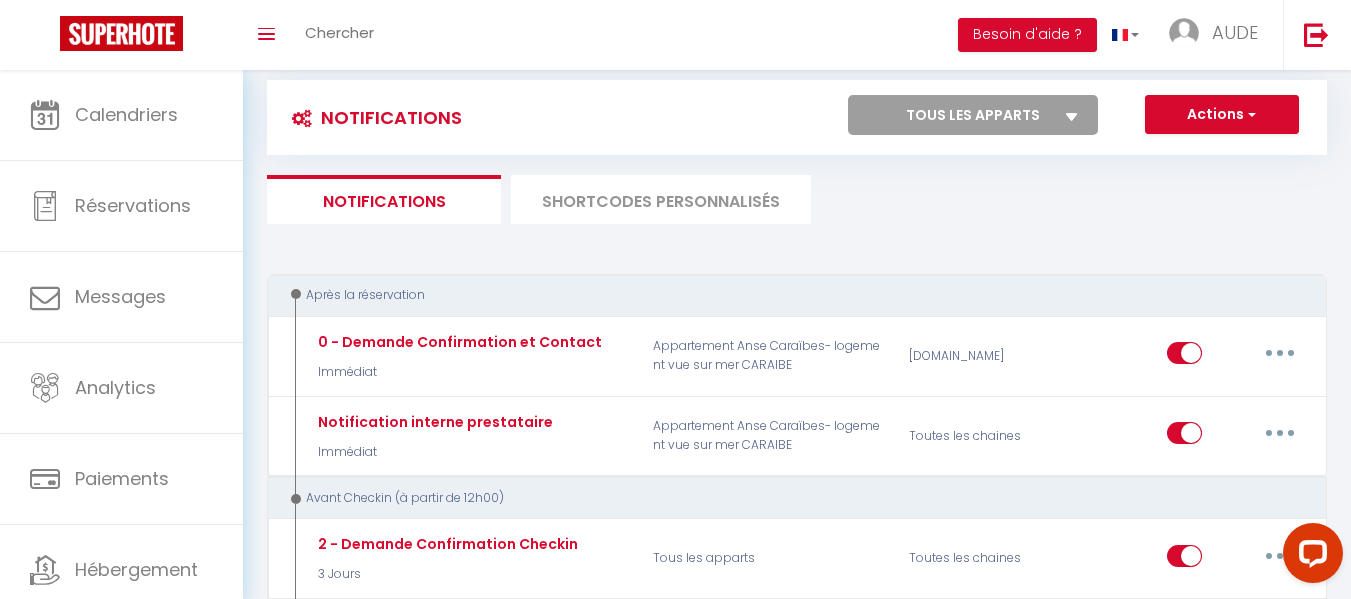scroll, scrollTop: 0, scrollLeft: 0, axis: both 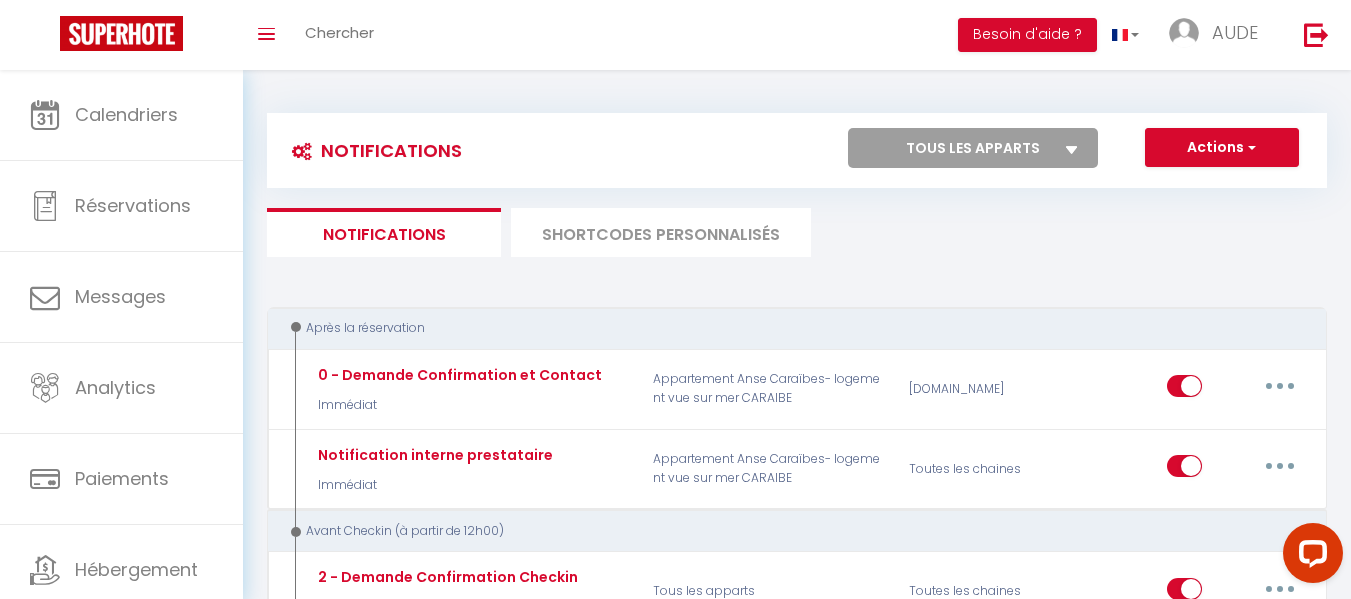 click on "SHORTCODES PERSONNALISÉS" at bounding box center [661, 232] 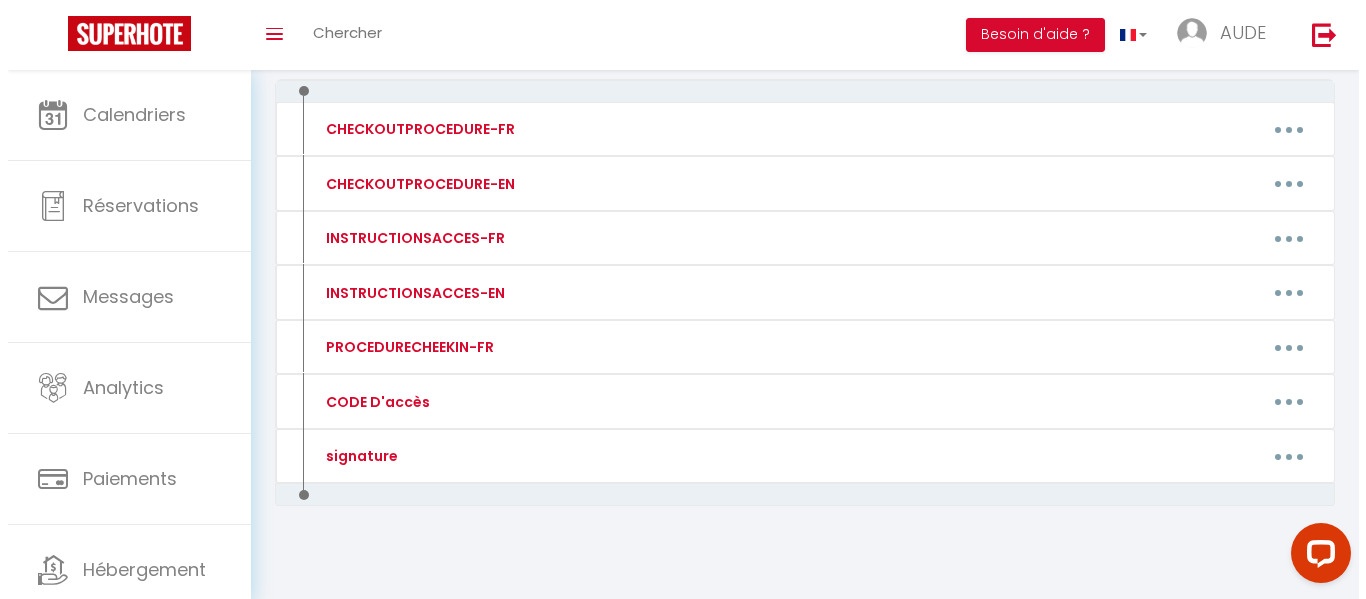 scroll, scrollTop: 233, scrollLeft: 0, axis: vertical 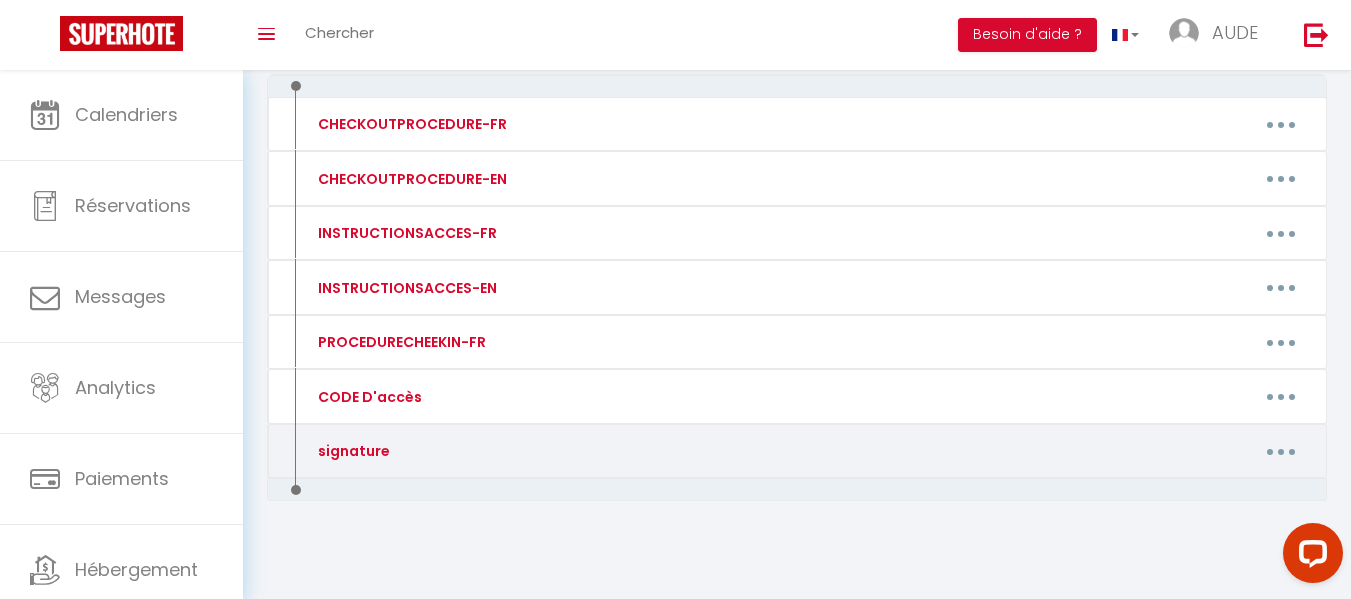 click at bounding box center [1281, 452] 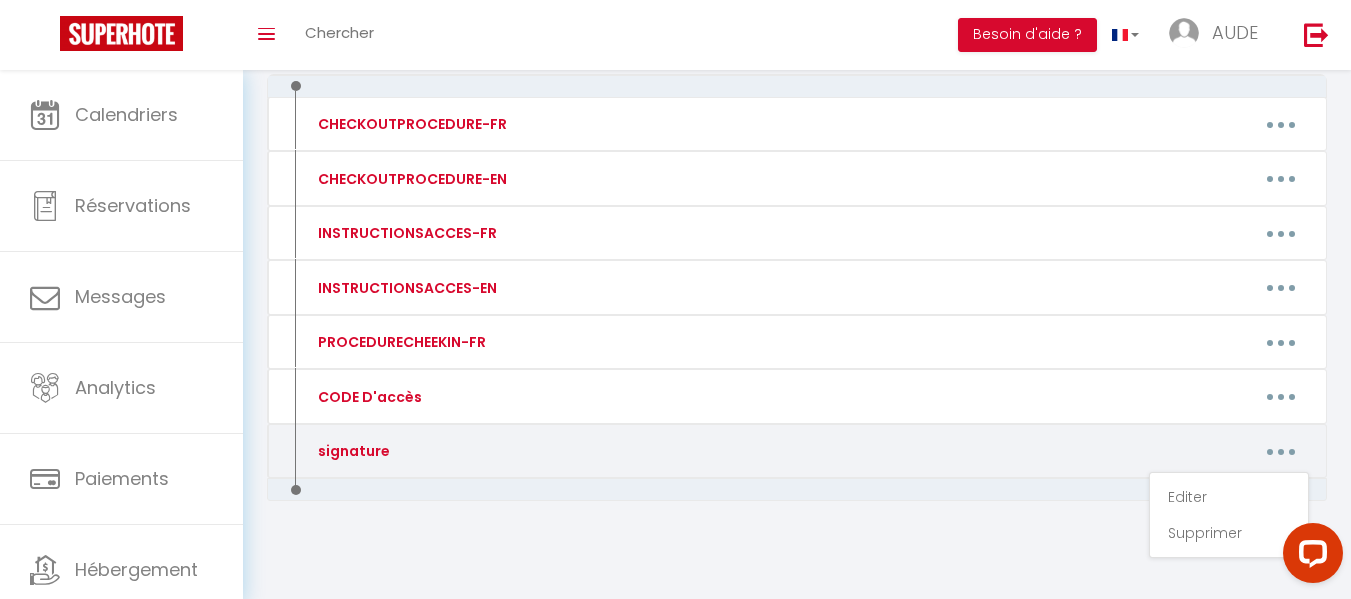 click at bounding box center (1281, 452) 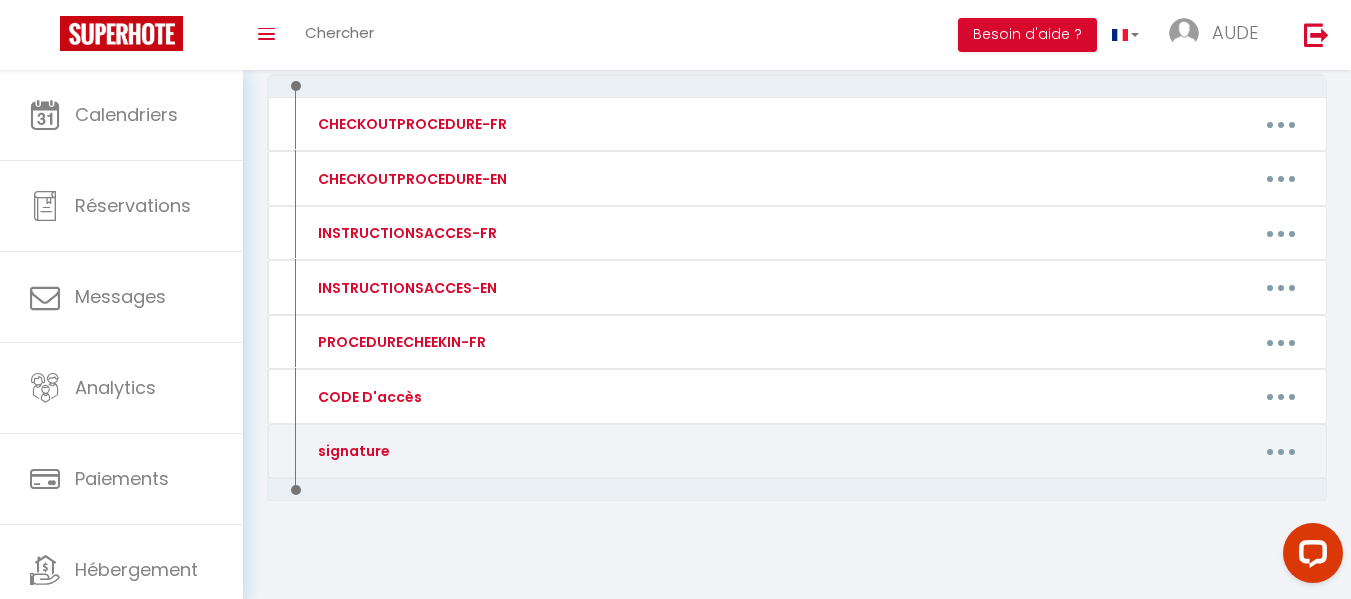 click on "signature" at bounding box center [428, 451] 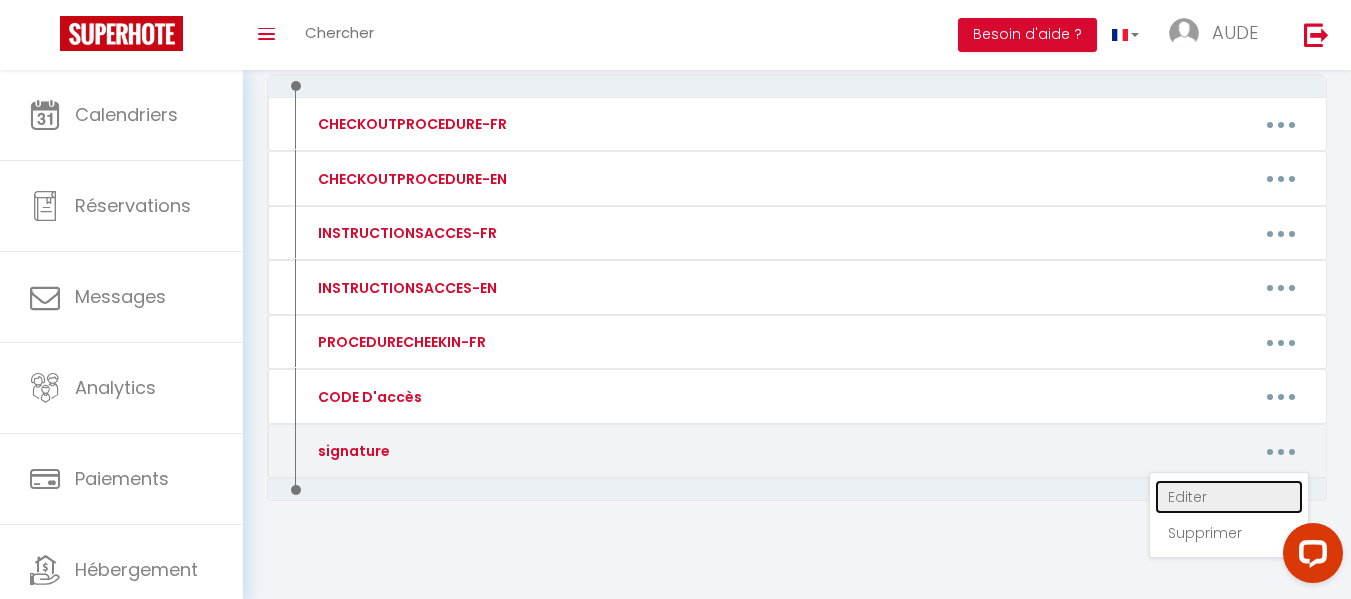 click on "Editer" at bounding box center (1229, 497) 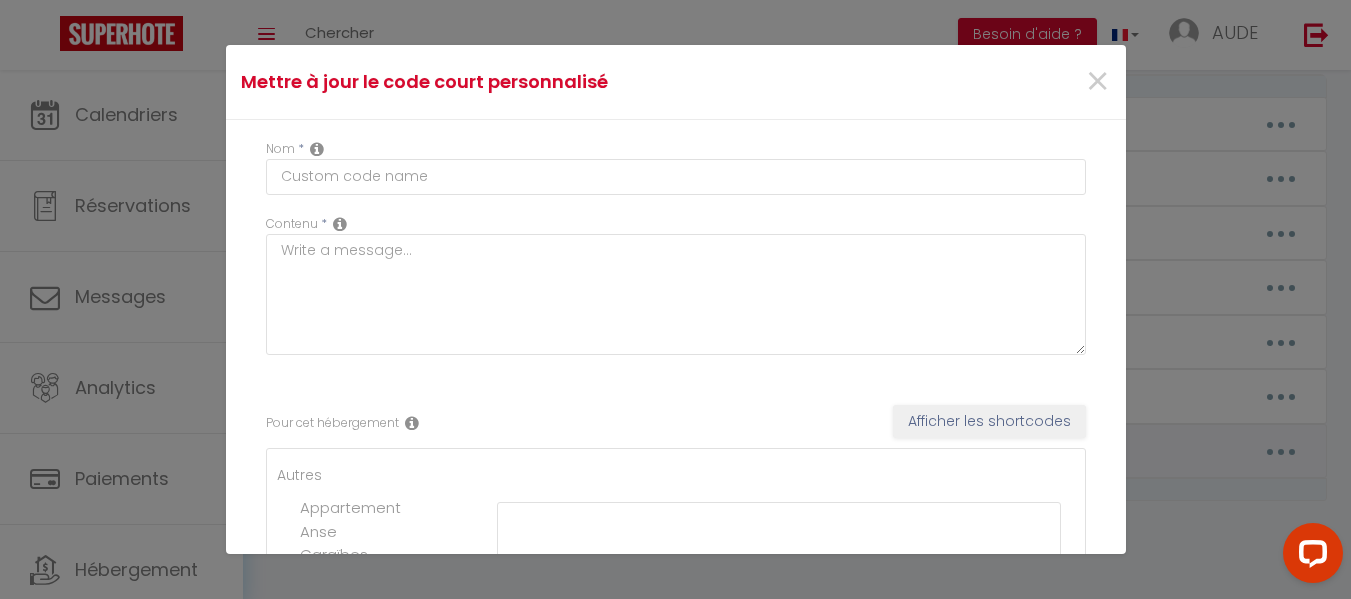 type on "signature" 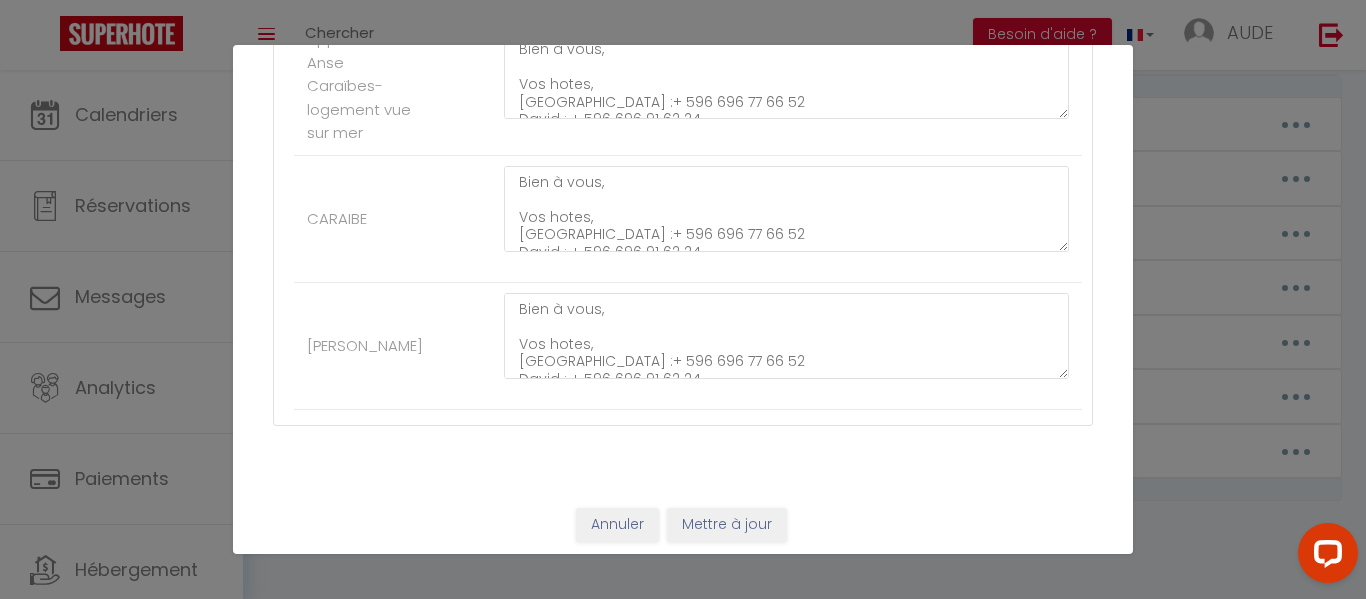 scroll, scrollTop: 477, scrollLeft: 0, axis: vertical 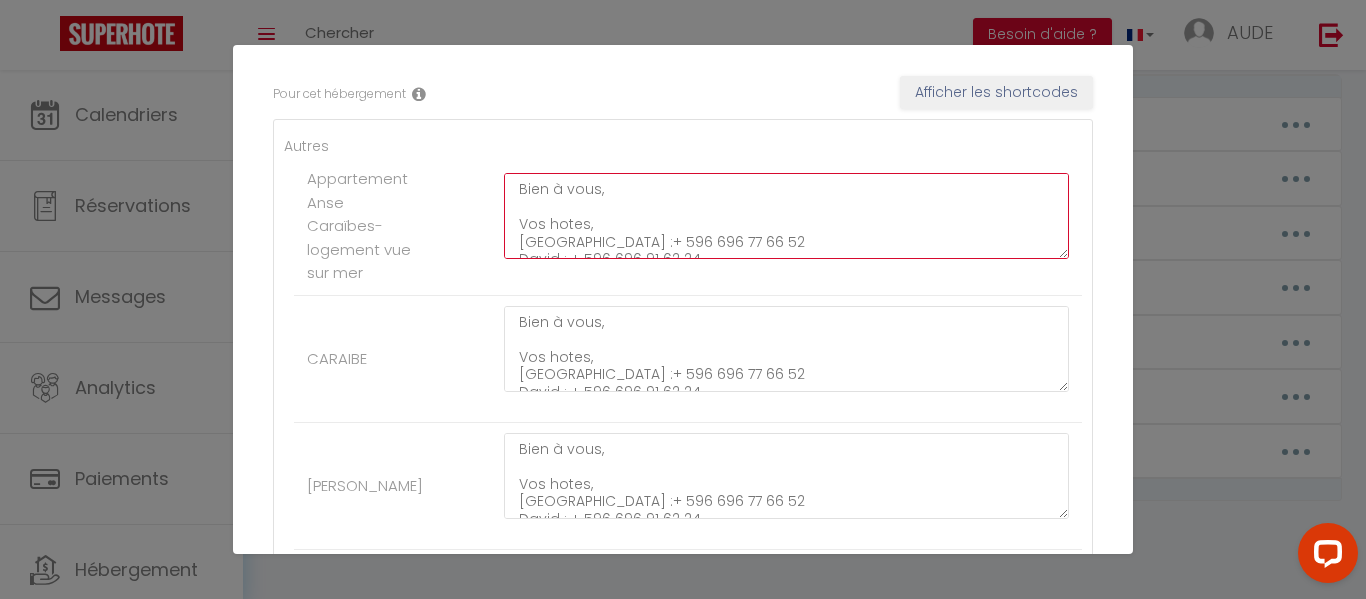 click on "Bien à vous,
Vos hotes,
[GEOGRAPHIC_DATA] :+ 596 696 77 66 52
David : + 596 696 91 62 24,
CDS Conciergerie" at bounding box center (786, 216) 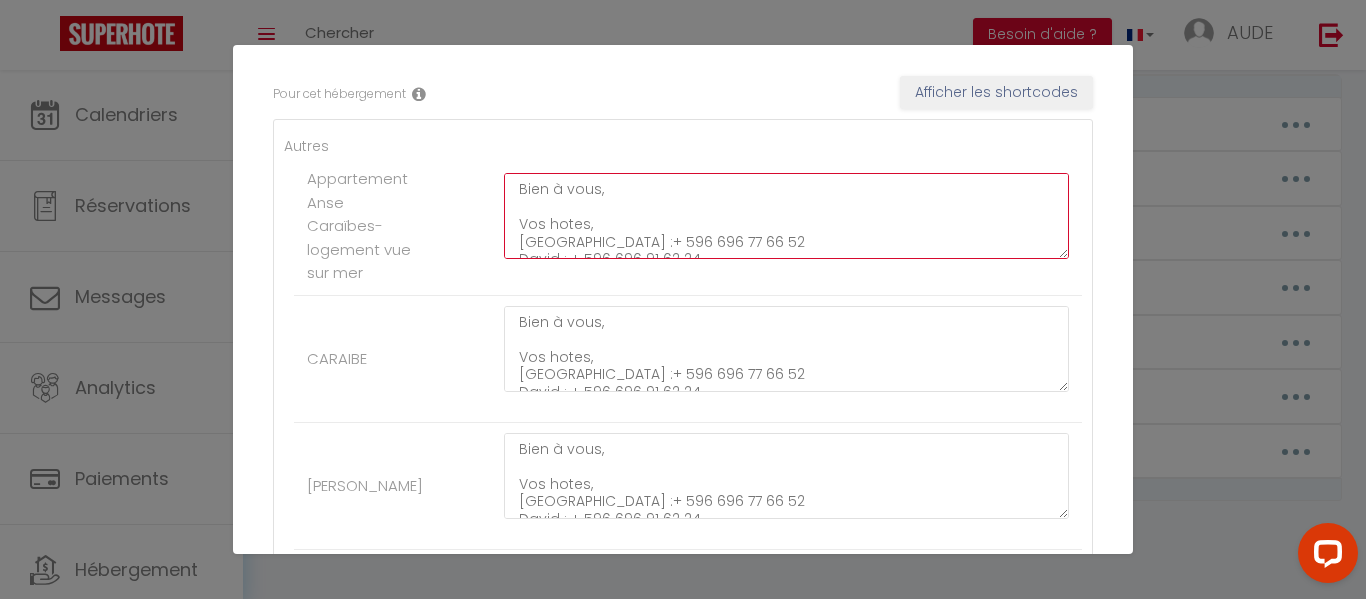 scroll, scrollTop: 35, scrollLeft: 0, axis: vertical 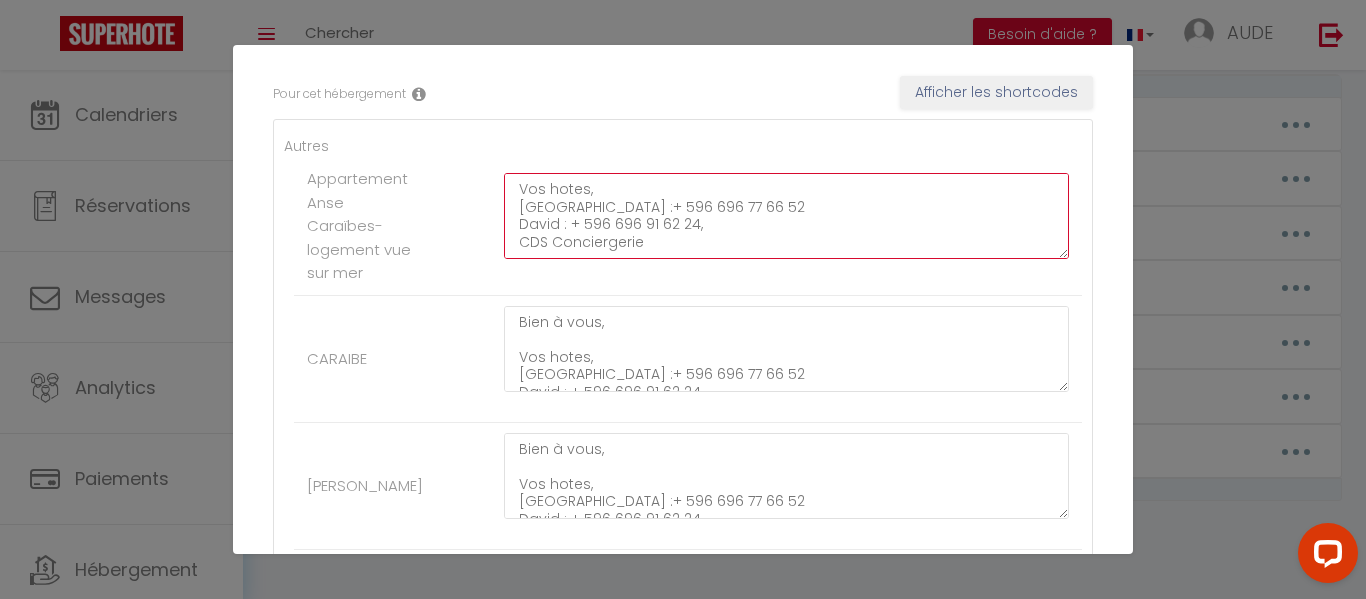 click on "Bien à vous,
Vos hotes,
[GEOGRAPHIC_DATA] :+ 596 696 77 66 52
David : + 596 696 91 62 24,
CDS Conciergerie" at bounding box center (786, 216) 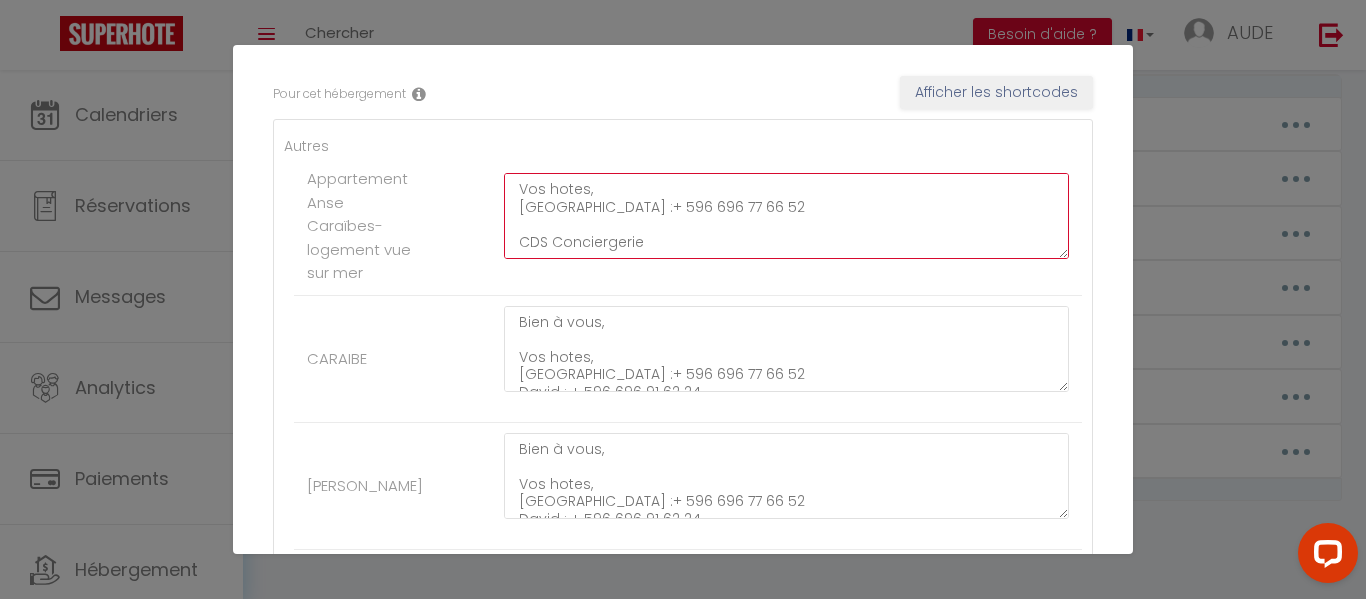 click on "Bien à vous,
Vos hotes,
[GEOGRAPHIC_DATA] :+ 596 696 77 66 52
CDS Conciergerie" at bounding box center [786, 216] 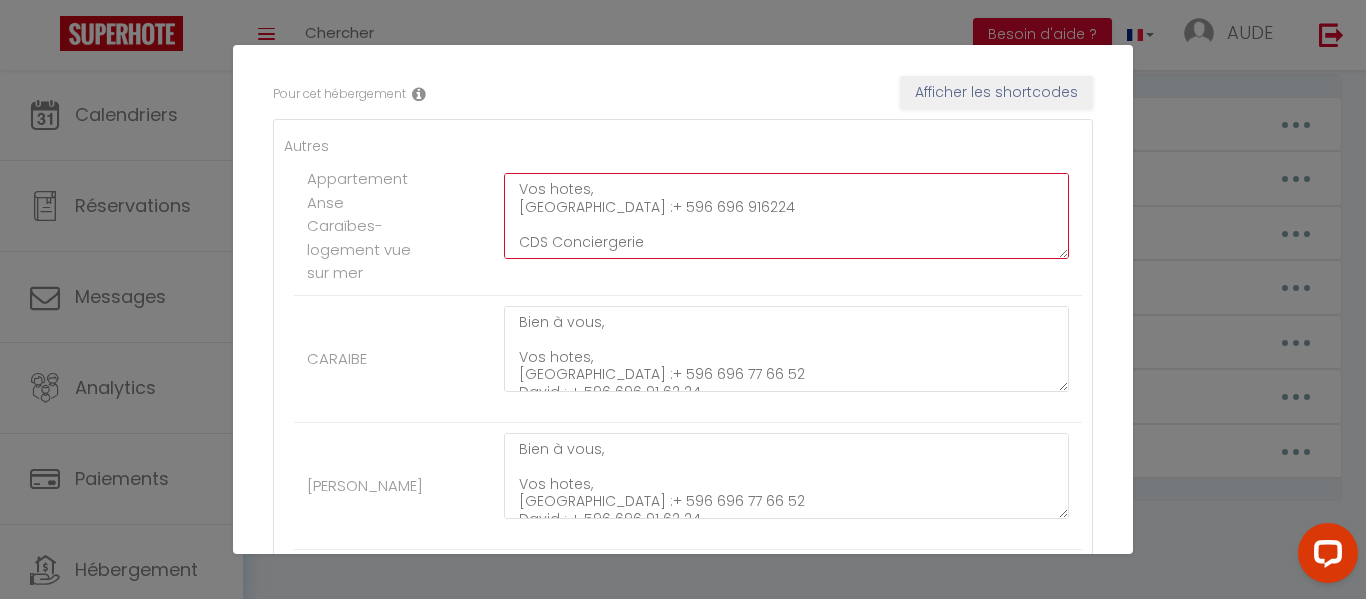 click on "Bien à vous,
Vos hotes,
[GEOGRAPHIC_DATA] :+ 596 696 916224
CDS Conciergerie" at bounding box center [786, 216] 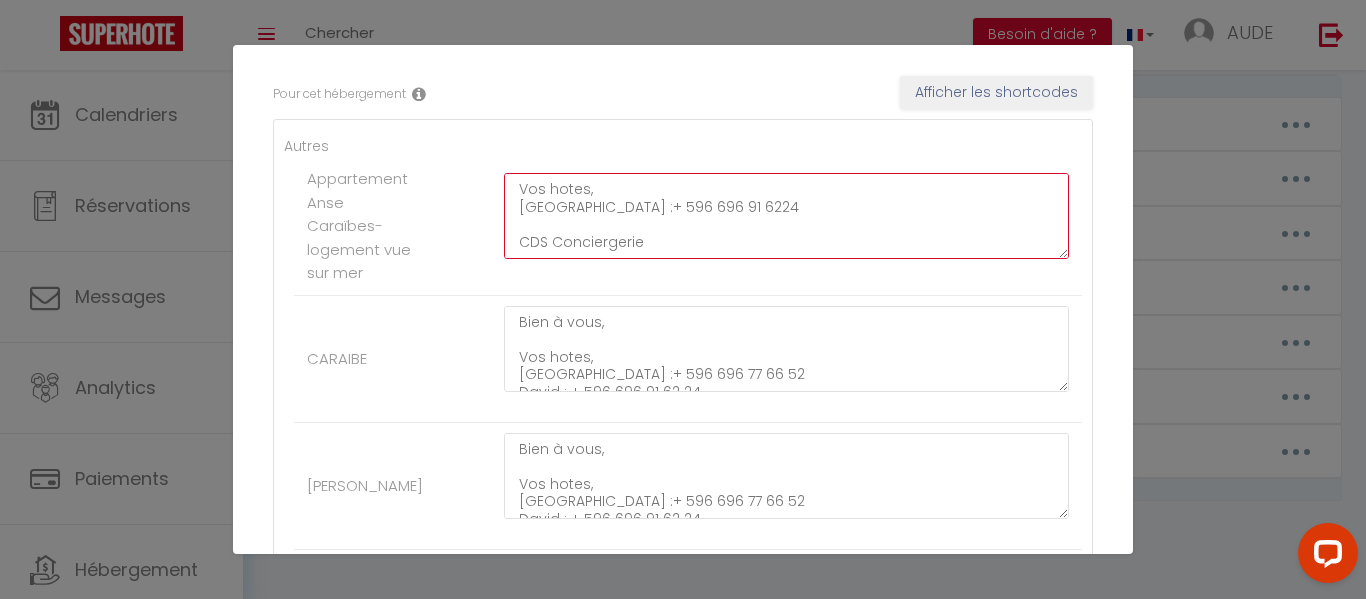 click on "Bien à vous,
Vos hotes,
[GEOGRAPHIC_DATA] :+ 596 696 91 6224
CDS Conciergerie" at bounding box center (786, 216) 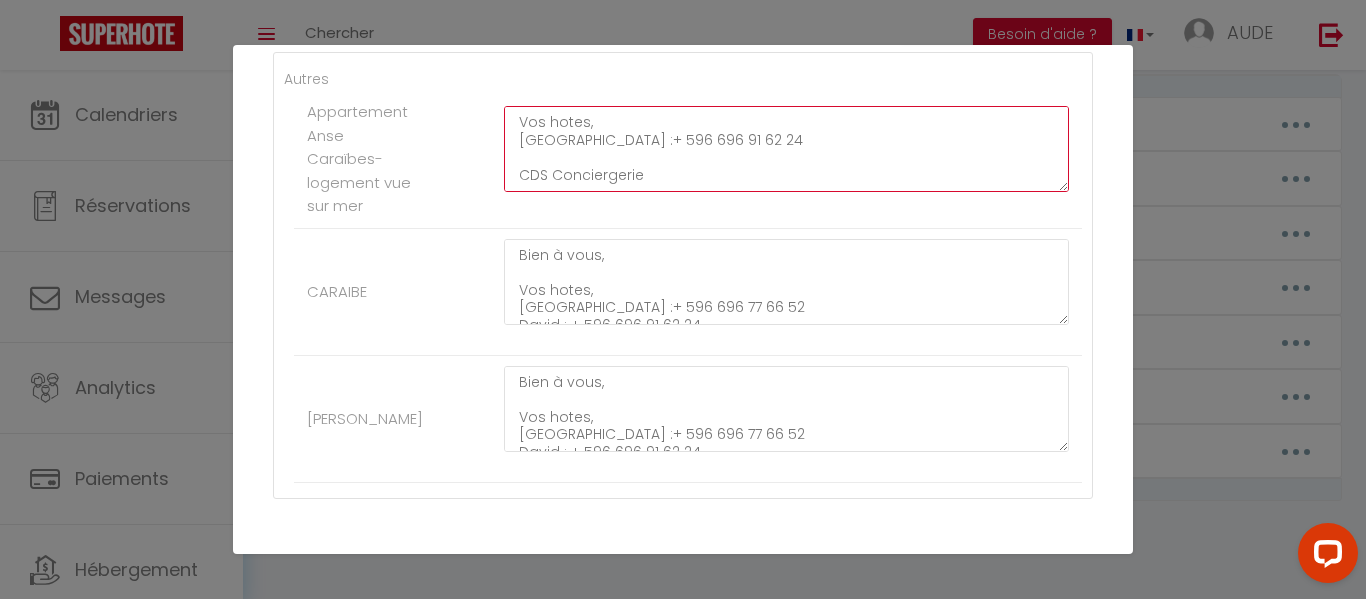 scroll, scrollTop: 402, scrollLeft: 0, axis: vertical 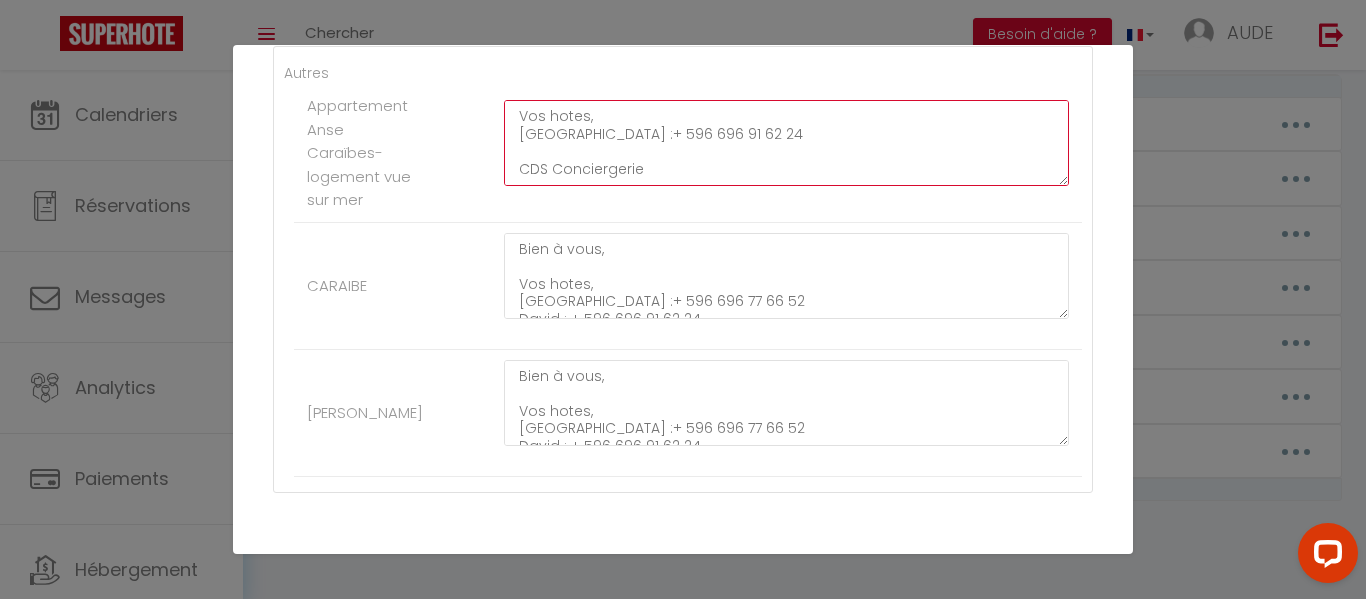 type on "Bien à vous,
Vos hotes,
[GEOGRAPHIC_DATA] :+ 596 696 91 62 24
CDS Conciergerie" 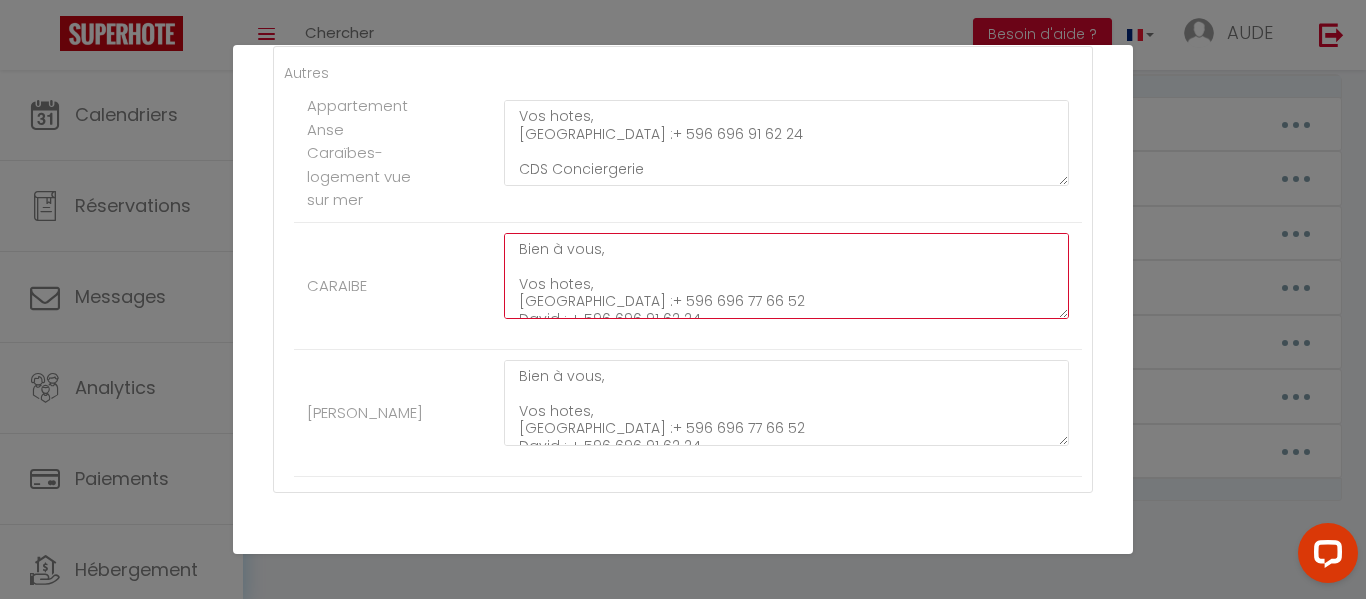 scroll, scrollTop: 35, scrollLeft: 0, axis: vertical 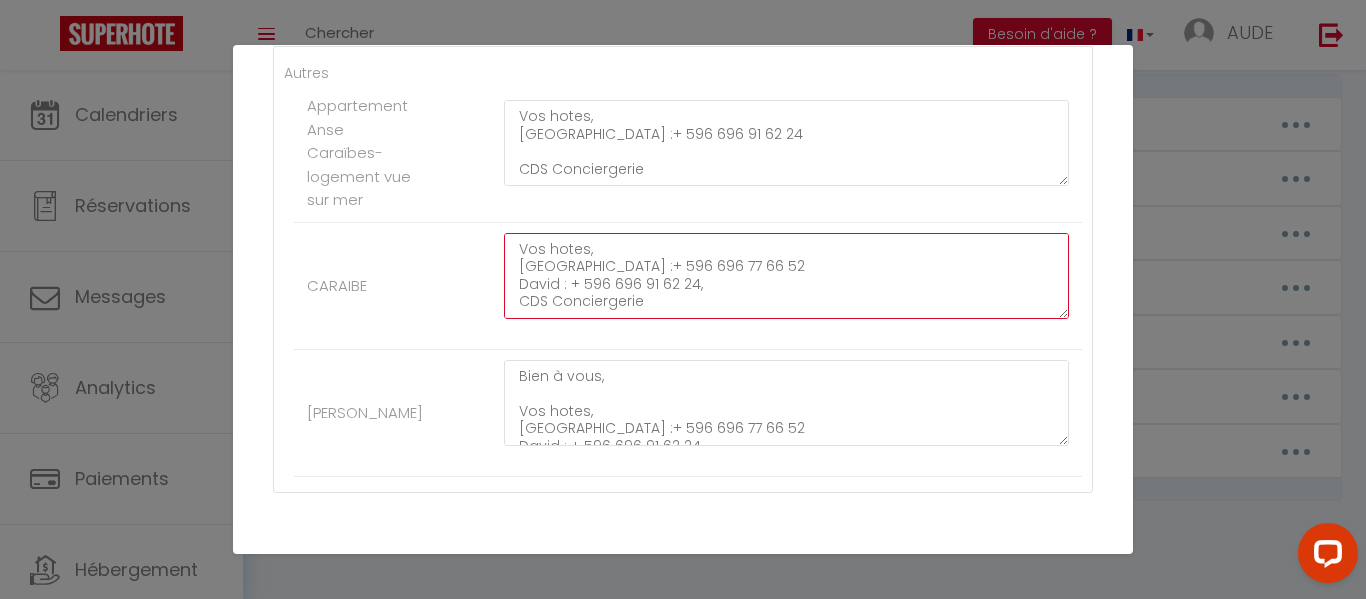 click on "Bien à vous,
Vos hotes,
[GEOGRAPHIC_DATA] :+ 596 696 77 66 52
David : + 596 696 91 62 24,
CDS Conciergerie" at bounding box center [786, 276] 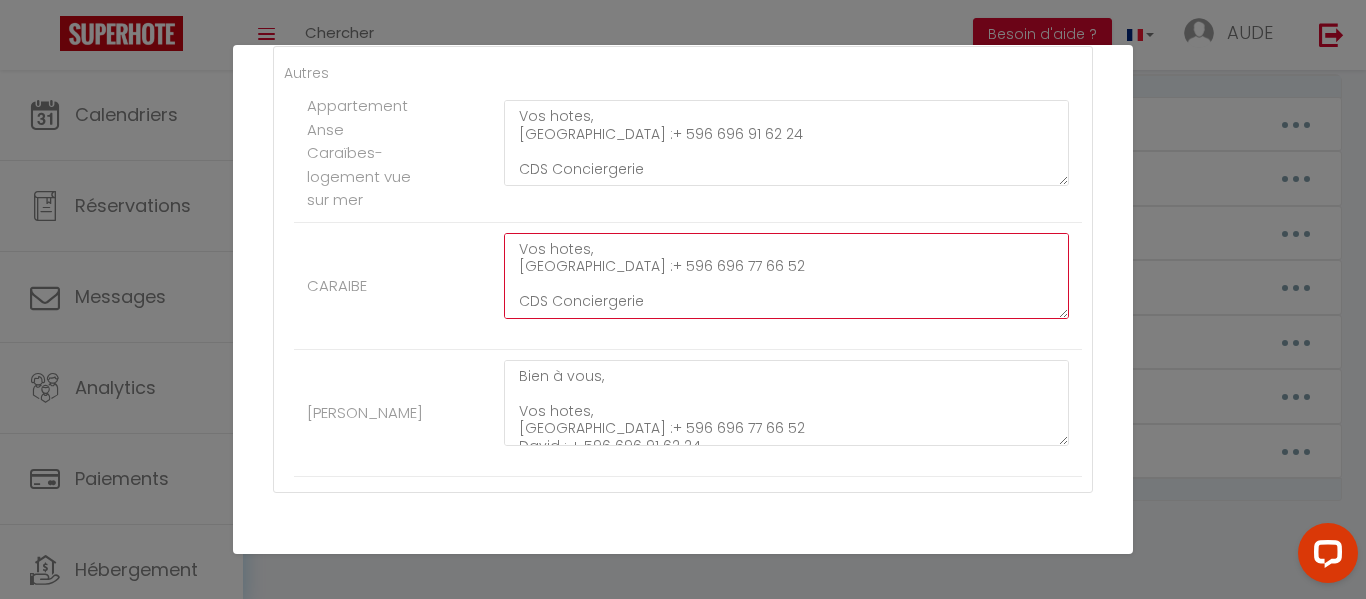 click on "Bien à vous,
Vos hotes,
[GEOGRAPHIC_DATA] :+ 596 696 77 66 52
CDS Conciergerie" at bounding box center [786, 276] 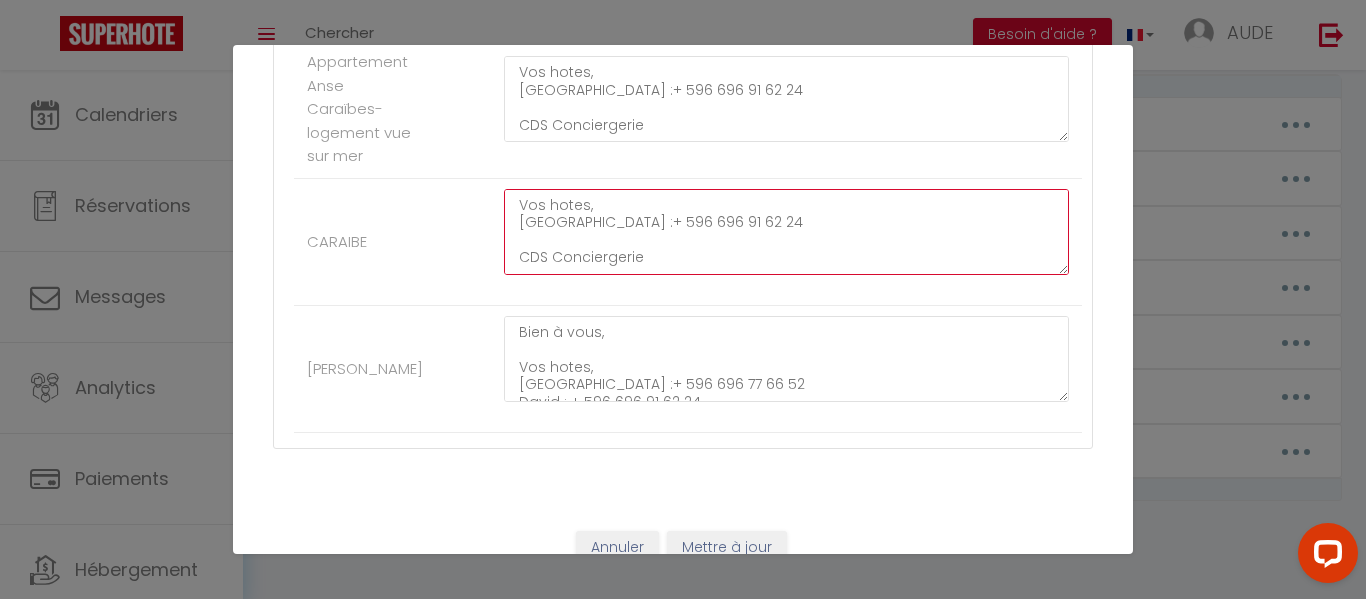 scroll, scrollTop: 448, scrollLeft: 0, axis: vertical 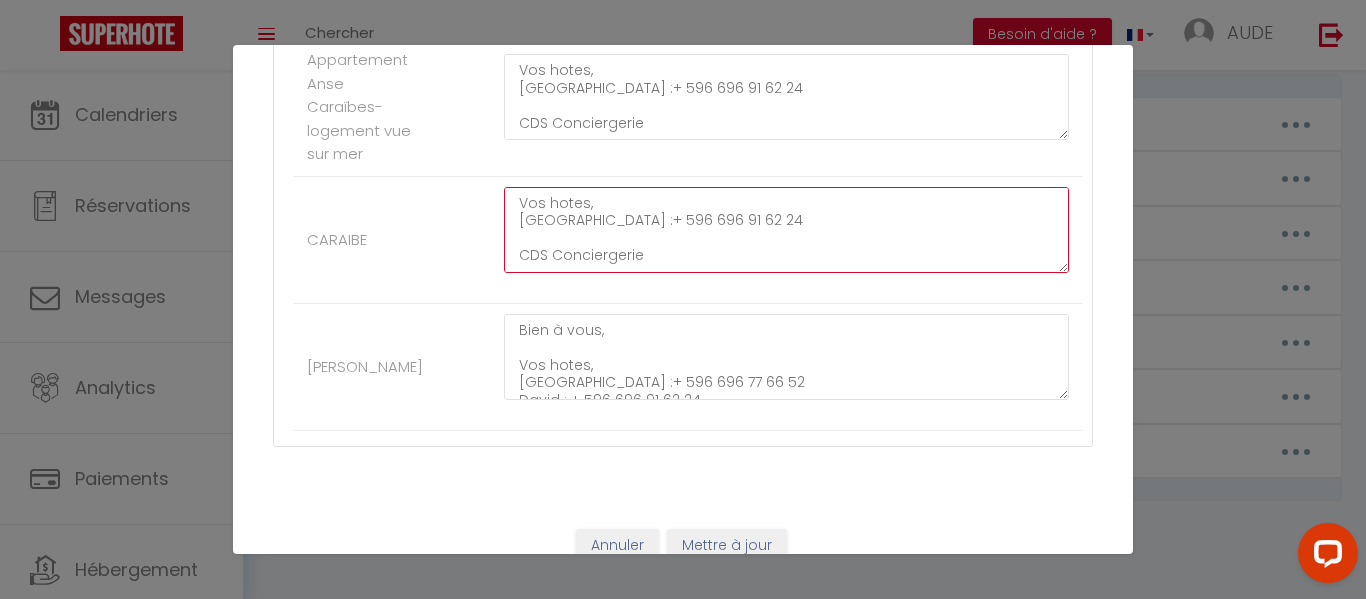 type on "Bien à vous,
Vos hotes,
[GEOGRAPHIC_DATA] :+ 596 696 91 62 24
CDS Conciergerie" 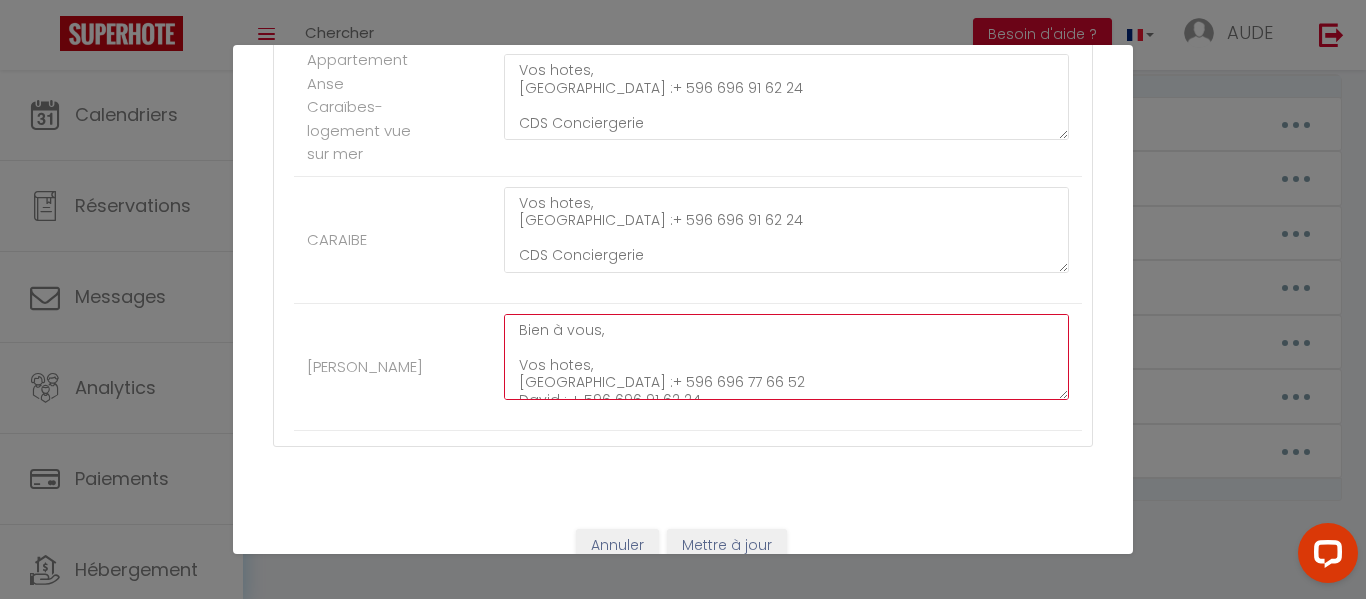 scroll, scrollTop: 35, scrollLeft: 0, axis: vertical 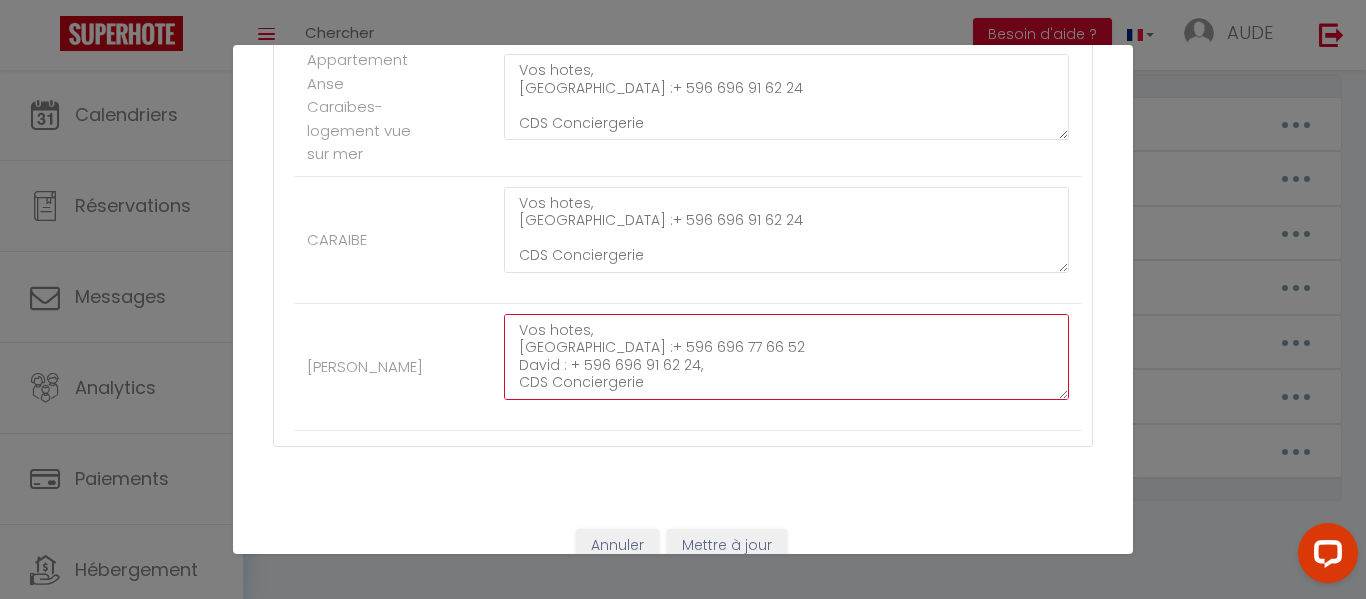 click on "Bien à vous,
Vos hotes,
[GEOGRAPHIC_DATA] :+ 596 696 77 66 52
David : + 596 696 91 62 24,
CDS Conciergerie" at bounding box center (786, 357) 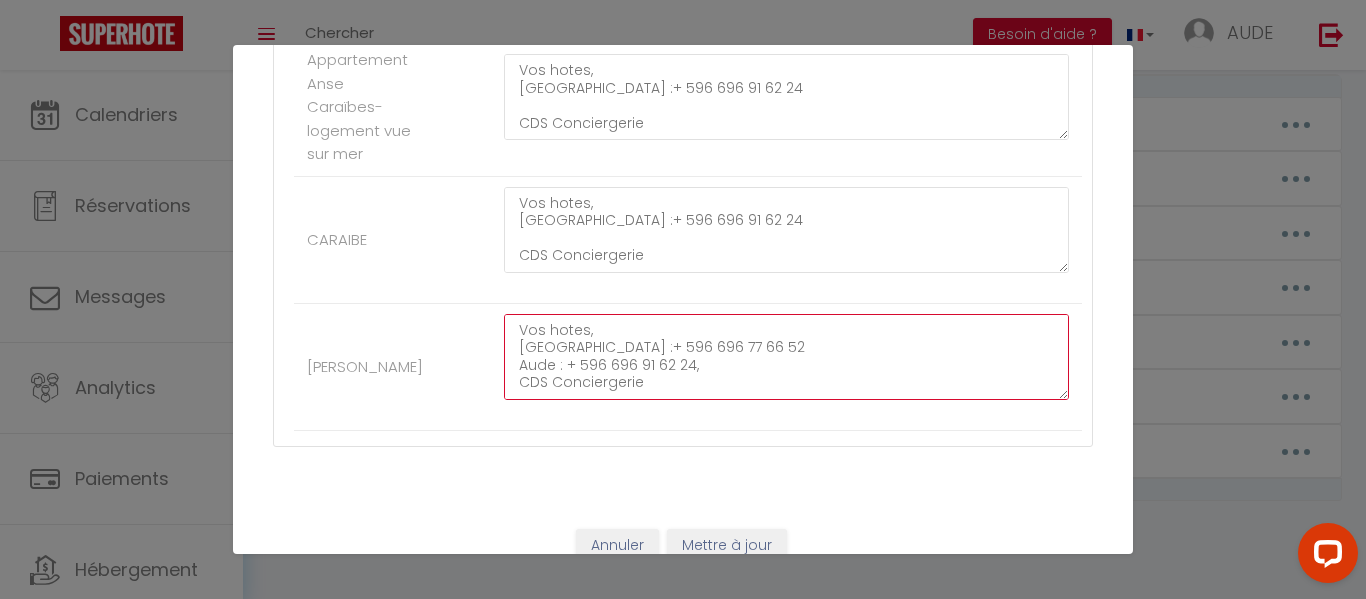 click on "Bien à vous,
Vos hotes,
[GEOGRAPHIC_DATA] :+ 596 696 77 66 52
Aude : + 596 696 91 62 24,
CDS Conciergerie" at bounding box center (786, 357) 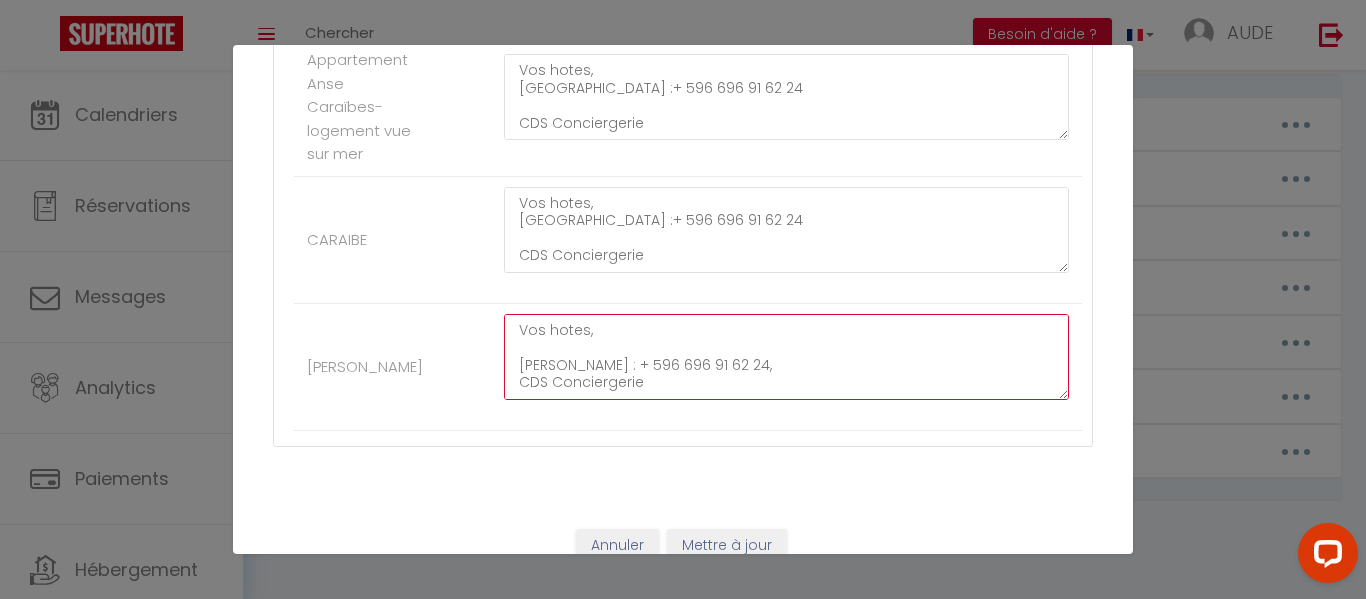 scroll, scrollTop: 477, scrollLeft: 0, axis: vertical 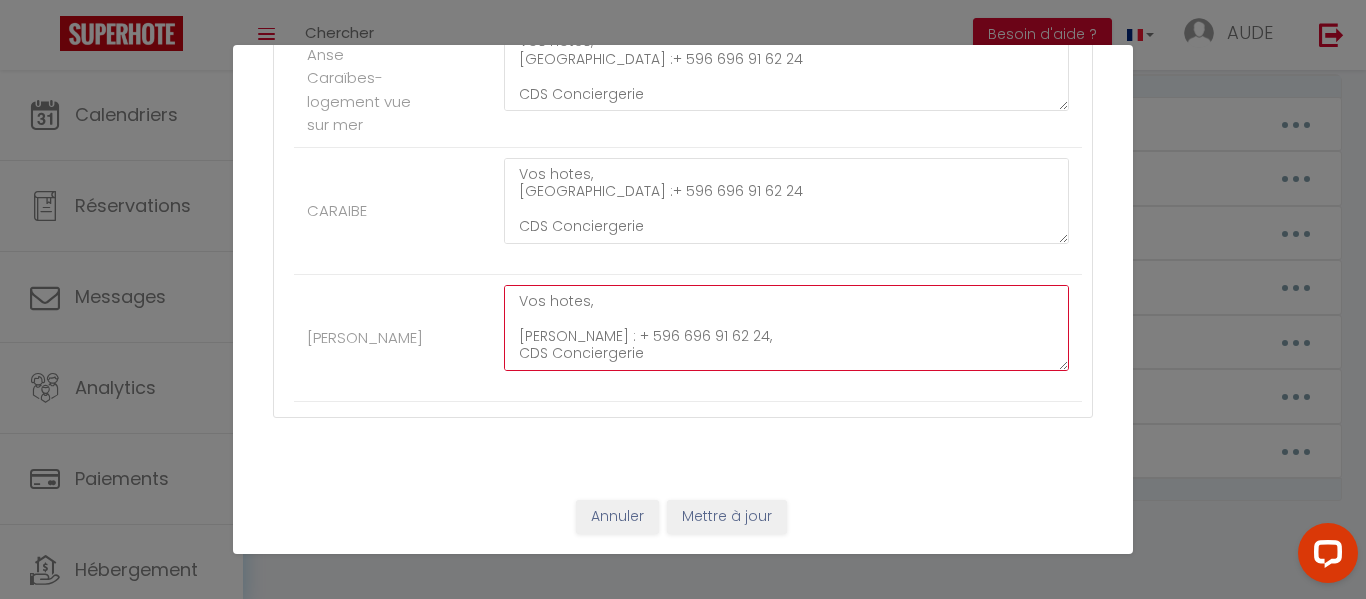 type on "Bien à vous,
Vos hotes,
[PERSON_NAME] : + 596 696 91 62 24,
CDS Conciergerie" 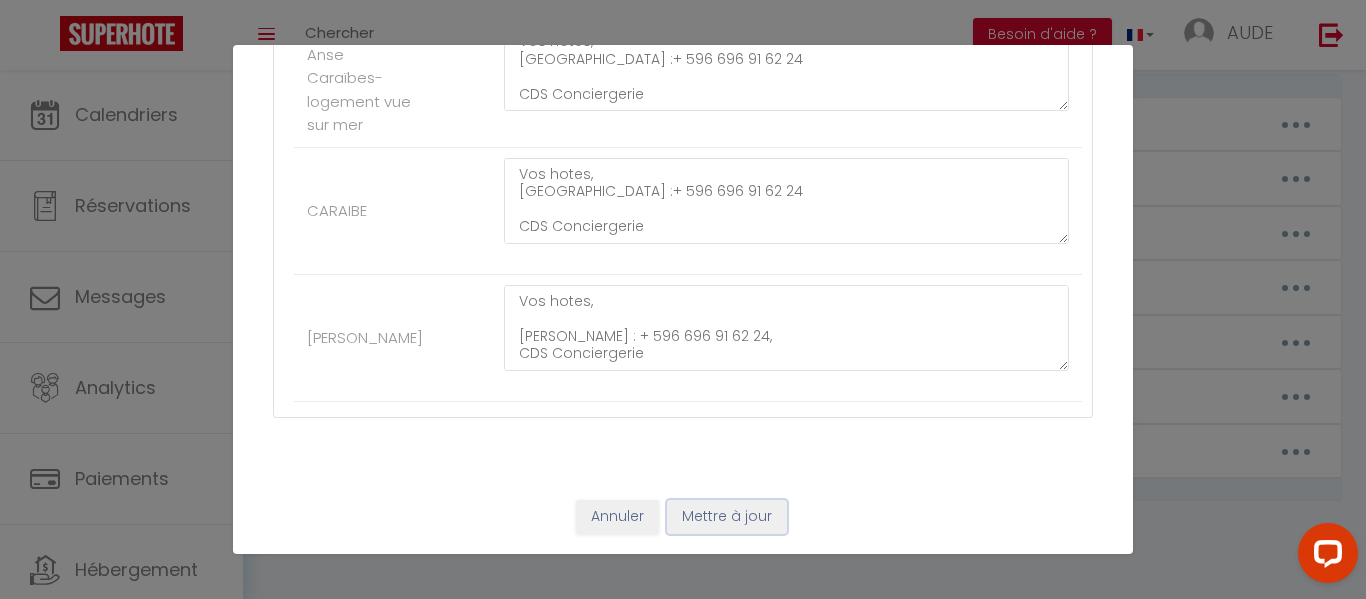 click on "Mettre à jour" at bounding box center [727, 517] 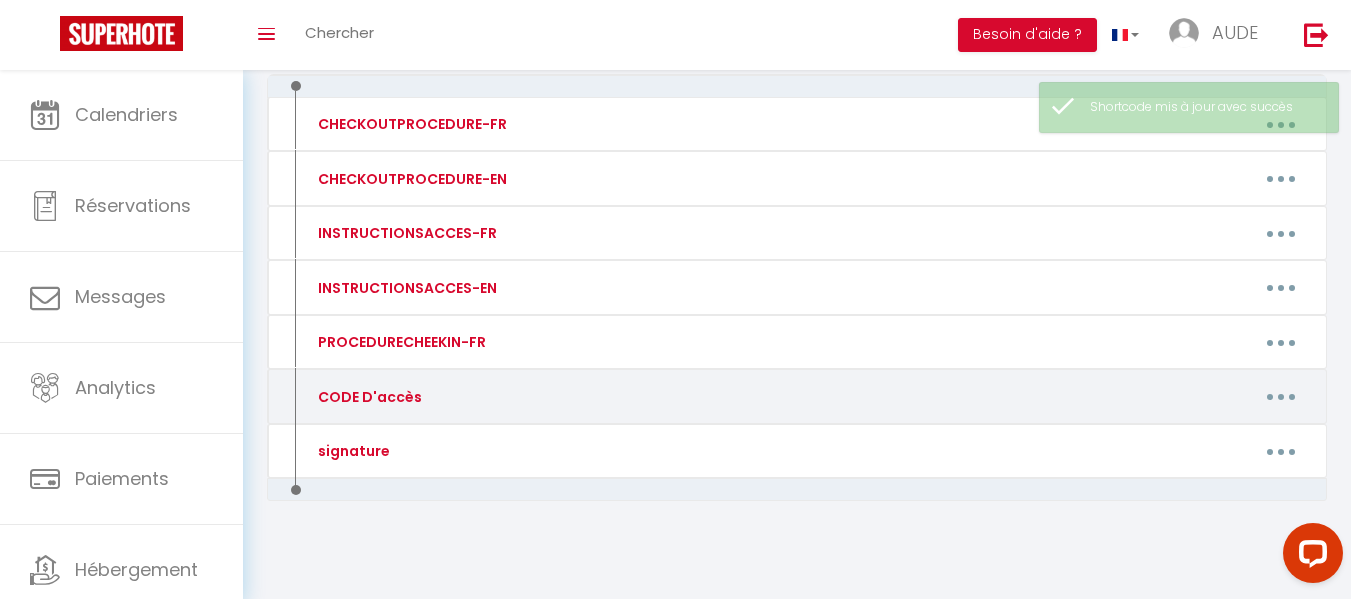 click at bounding box center (1281, 397) 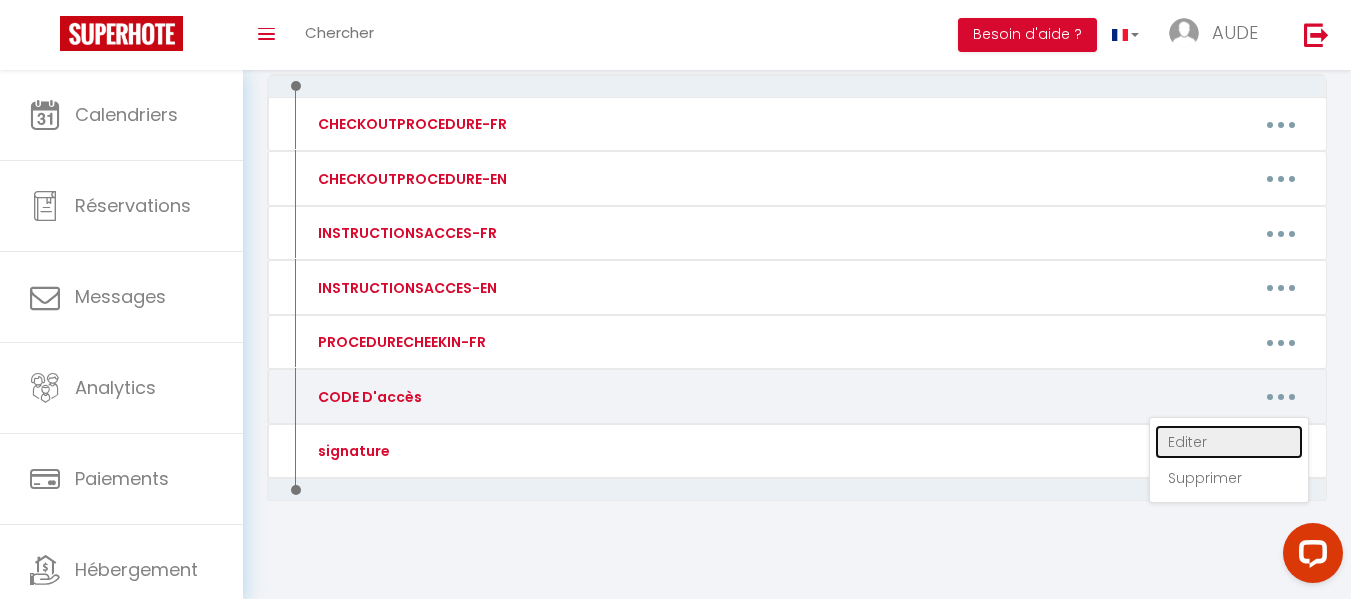click on "Editer" at bounding box center [1229, 442] 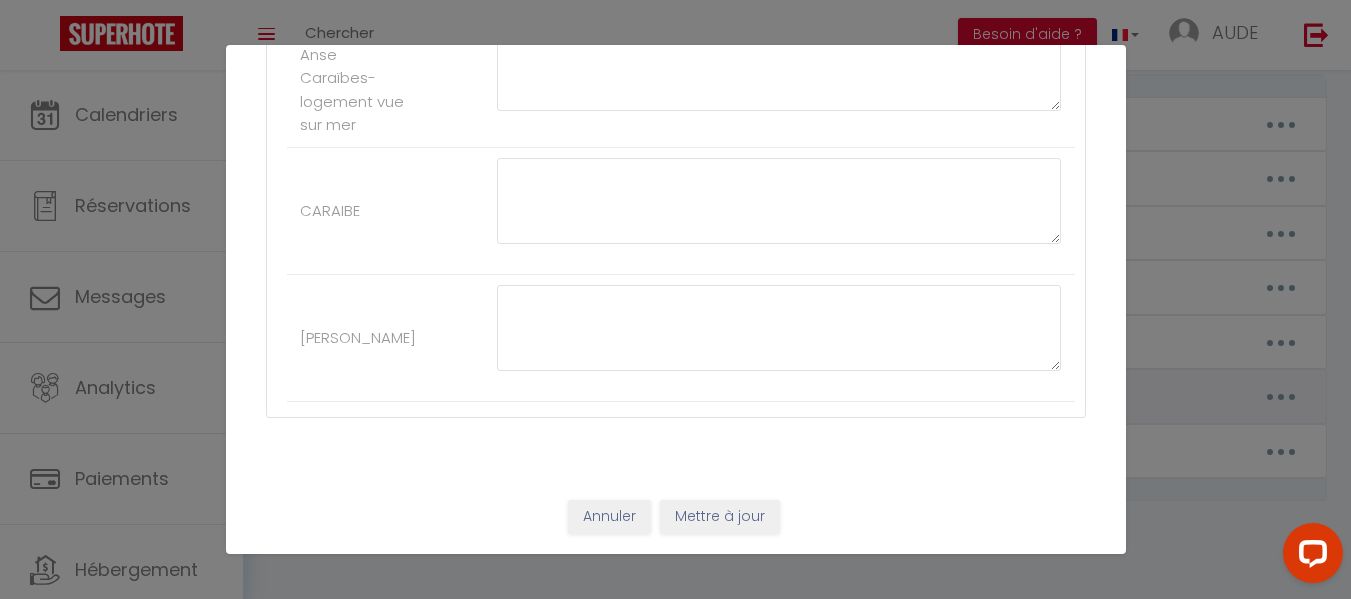 type on "CODE D'accès" 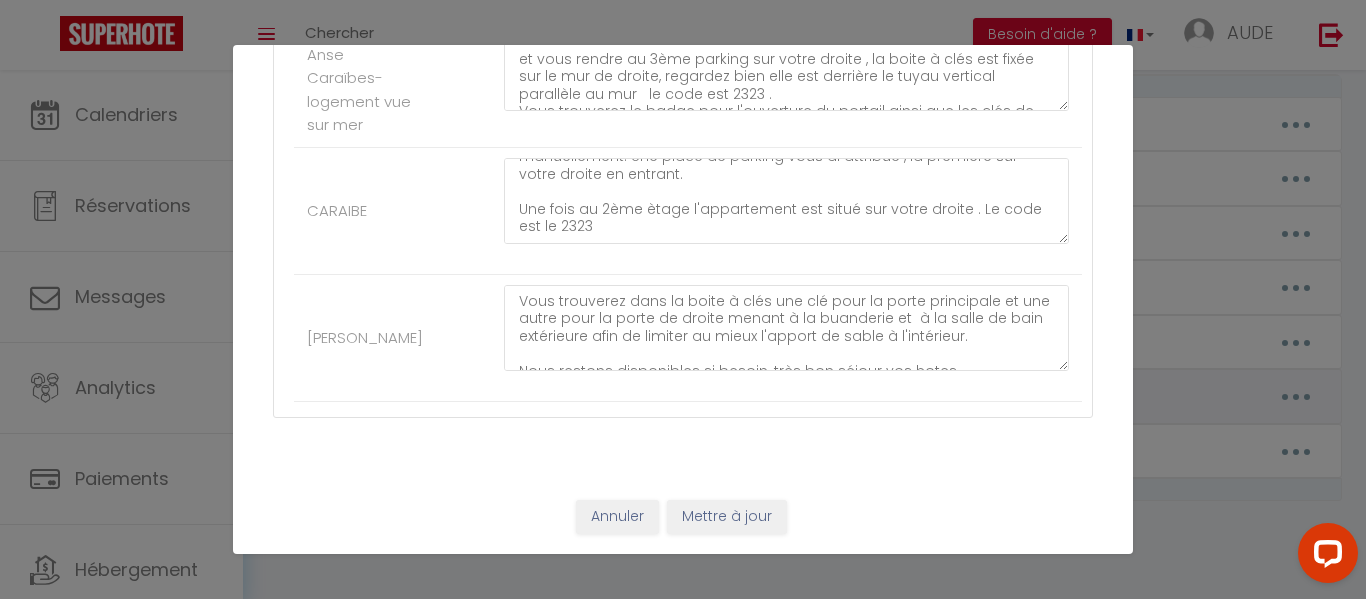 scroll, scrollTop: 0, scrollLeft: 0, axis: both 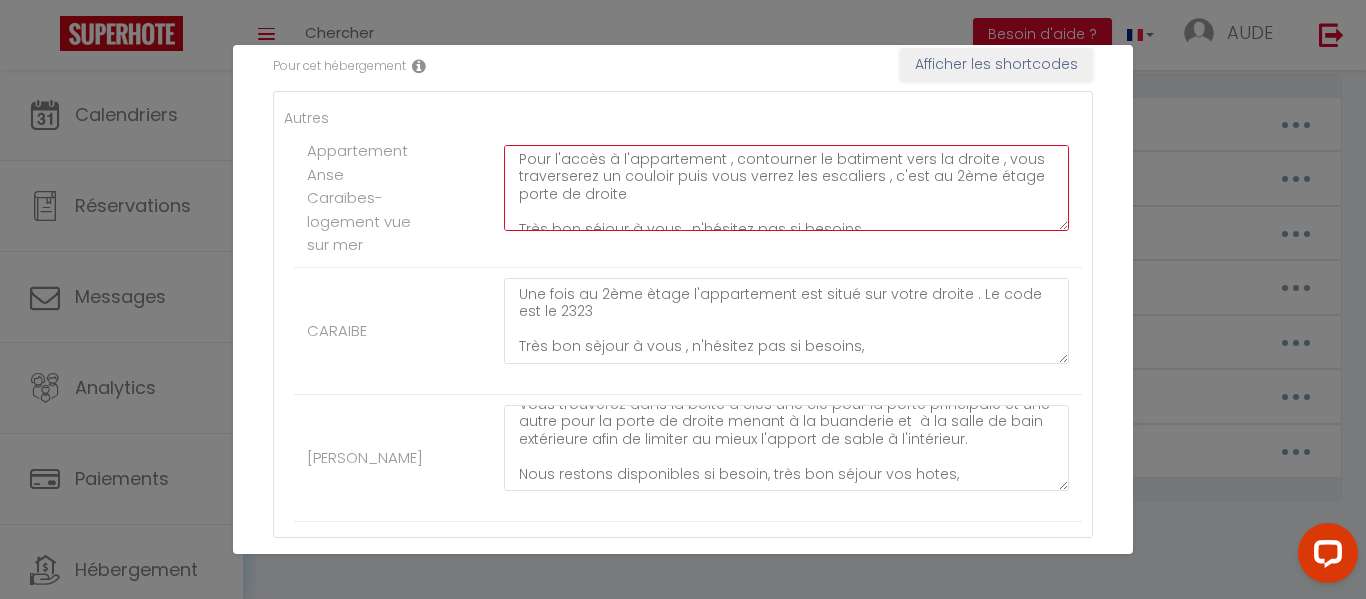 click on "Pour accéder au parking il vous faudra ouvrir le portillon en composant le code : 1924A
et vous rendre au 3ème parking sur votre droite , la boite à clés est fixée sur le mur de droite, regardez bien elle est derrière le tuyau vertical parallèle au mur   le code est 2323 .
Vous trouverez le badge pour l'ouverture du portail ainsi que les clés de l'appartement.
Pour l'accès à l'appartement , contourner le batiment vers la droite , vous traverserez un couloir puis vous verrez les escaliers , c'est au 2ème étage porte de droite
Très bon séjour à vous , n'hésitez pas si besoins," at bounding box center [786, 188] 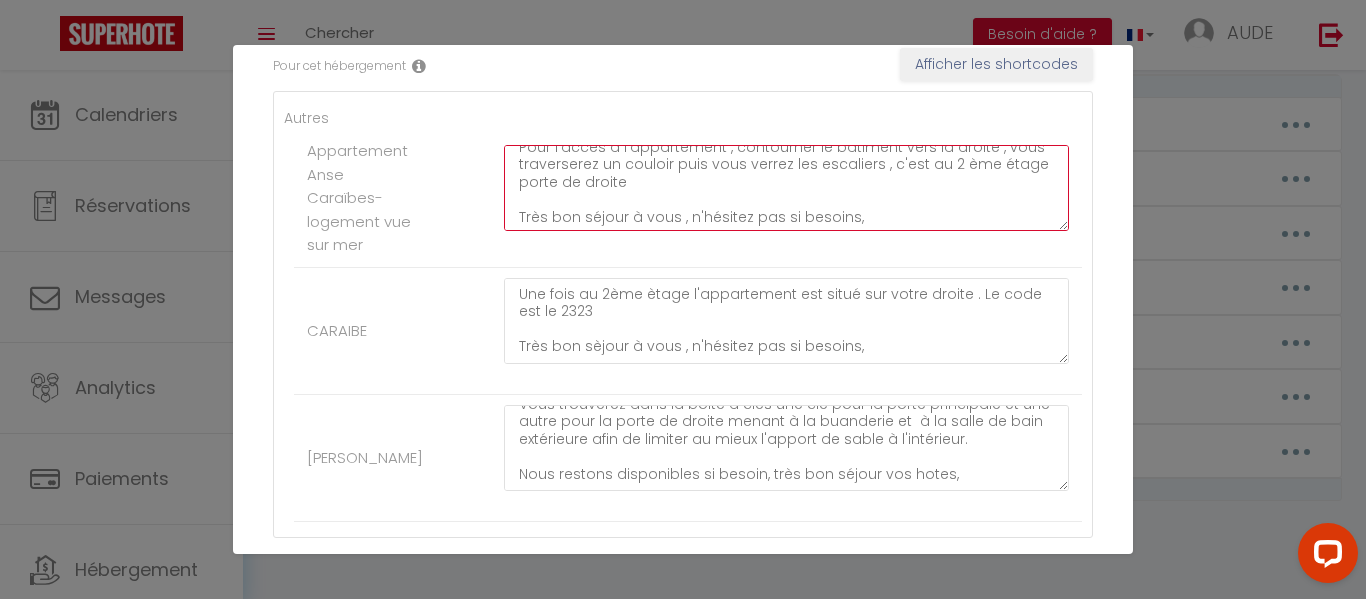 scroll, scrollTop: 175, scrollLeft: 0, axis: vertical 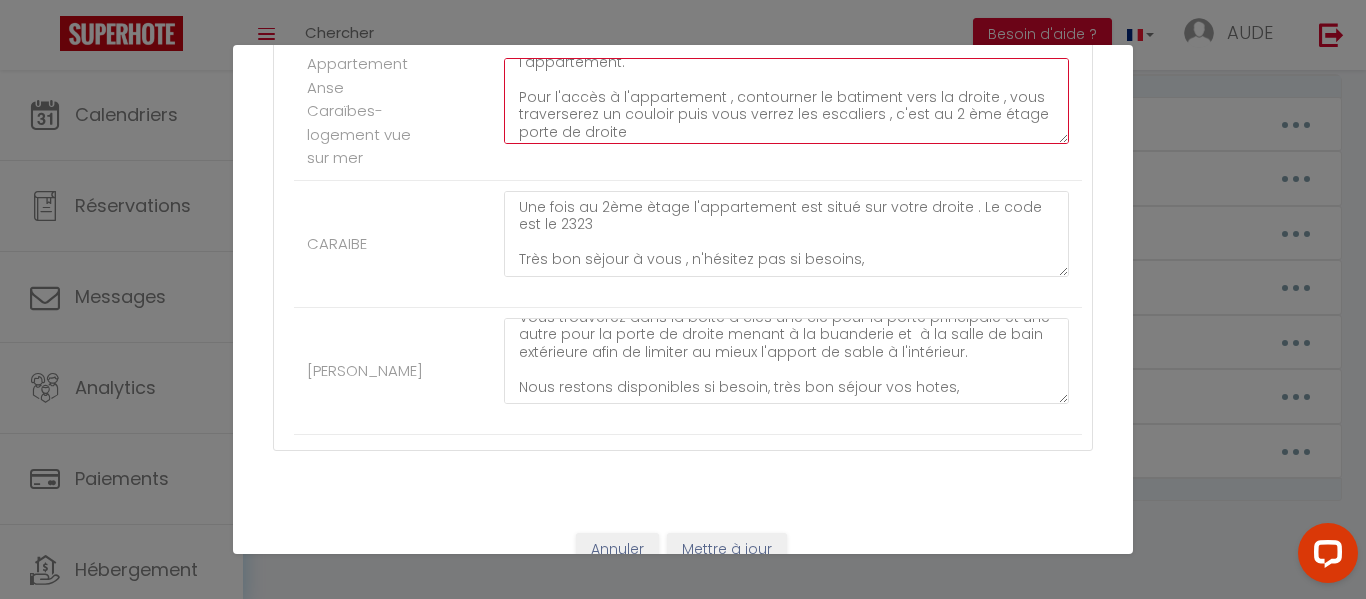 type on "Pour accéder au parking il vous faudra ouvrir le portillon en composant le code : 1924A
et vous rendre au 3ème parking sur votre droite , la boite à clés est fixée sur le mur de droite, regardez bien elle est derrière le tuyau vertical parallèle au mur   le code est 2323 .
Vous trouverez le badge pour l'ouverture du portail ainsi que les clés de l'appartement.
Pour l'accès à l'appartement , contourner le batiment vers la droite , vous traverserez un couloir puis vous verrez les escaliers , c'est au 2 ème étage porte de droite
Très bon séjour à vous , n'hésitez pas si besoins," 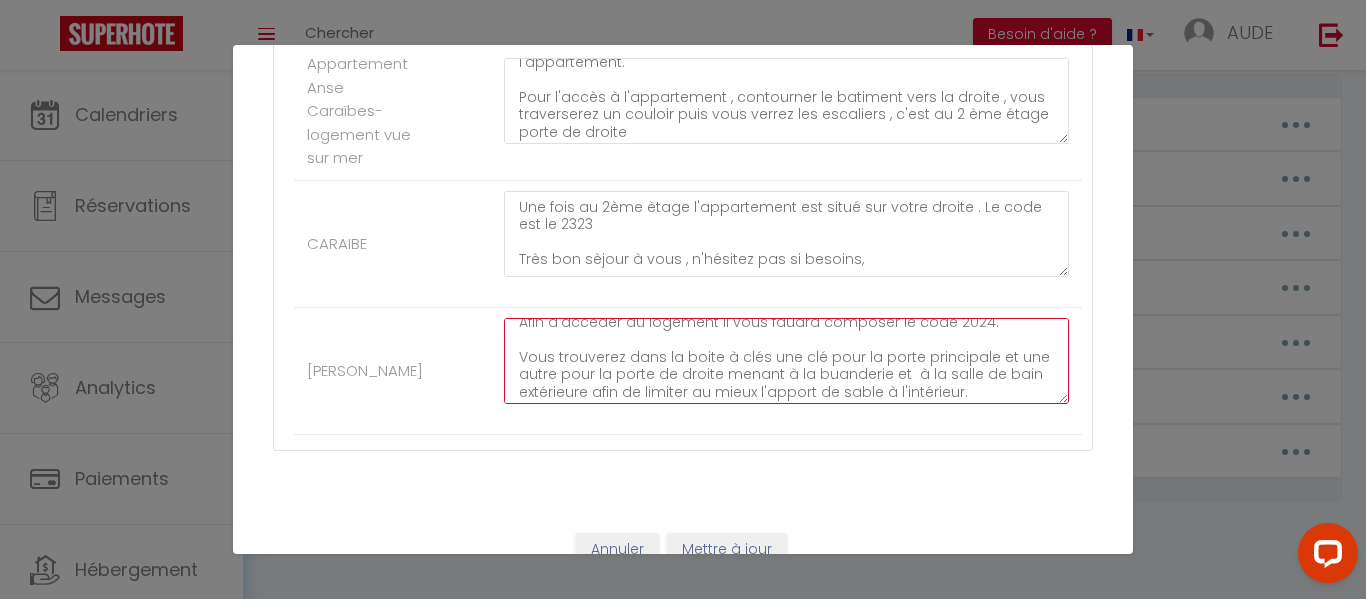 scroll, scrollTop: 0, scrollLeft: 0, axis: both 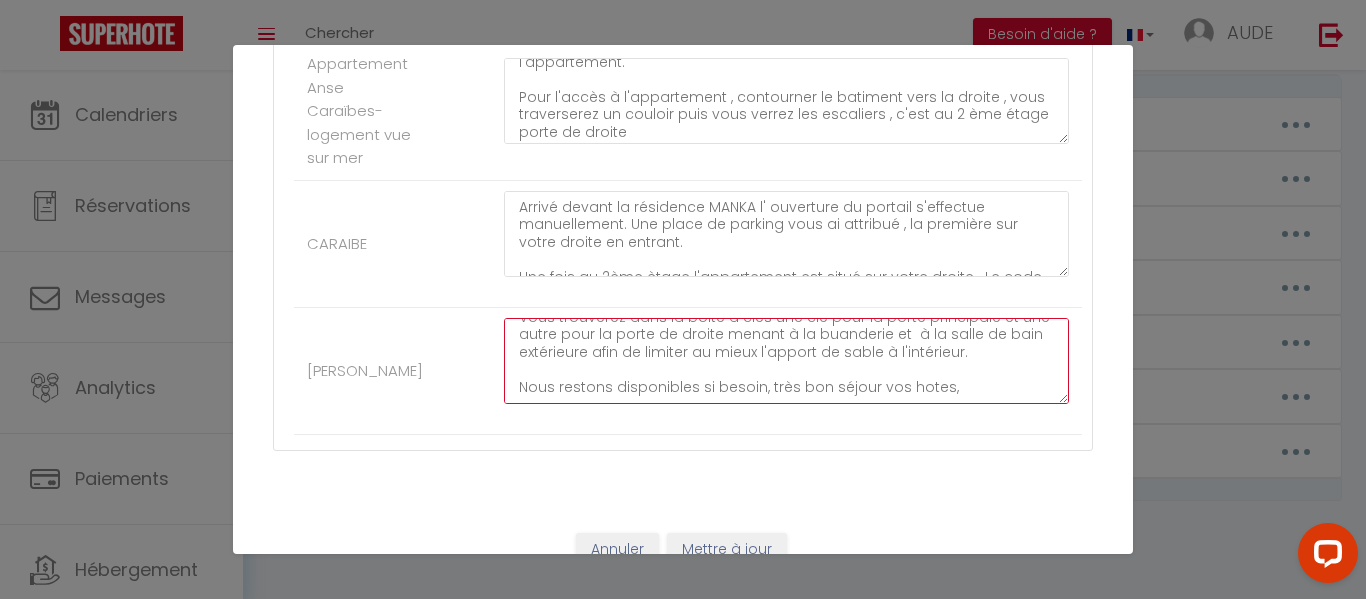 click on "Afin d'accéder au logement il vous faudra composer le code 2024.
Vous trouverez dans la boite à clés une clé pour la porte principale et une autre pour la porte de droite menant à la buanderie et  à la salle de bain extérieure afin de limiter au mieux l'apport de sable à l'intérieur.
Nous restons disponibles si besoin, très bon séjour vos hotes," at bounding box center [786, 361] 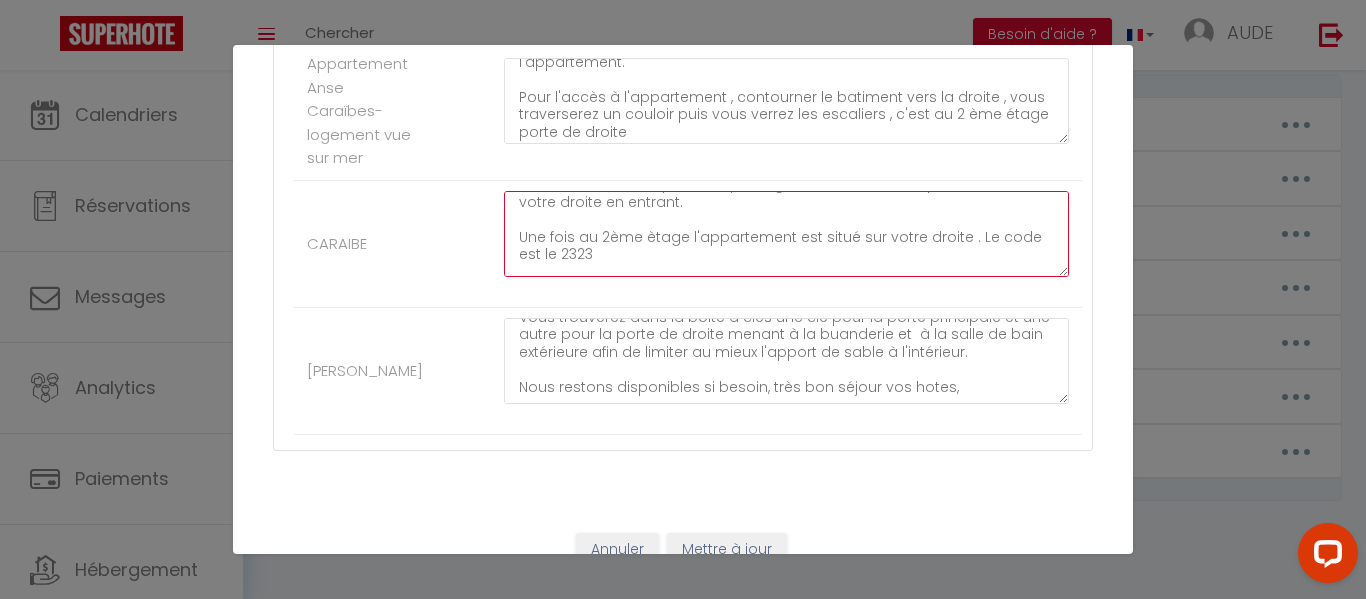 scroll, scrollTop: 70, scrollLeft: 0, axis: vertical 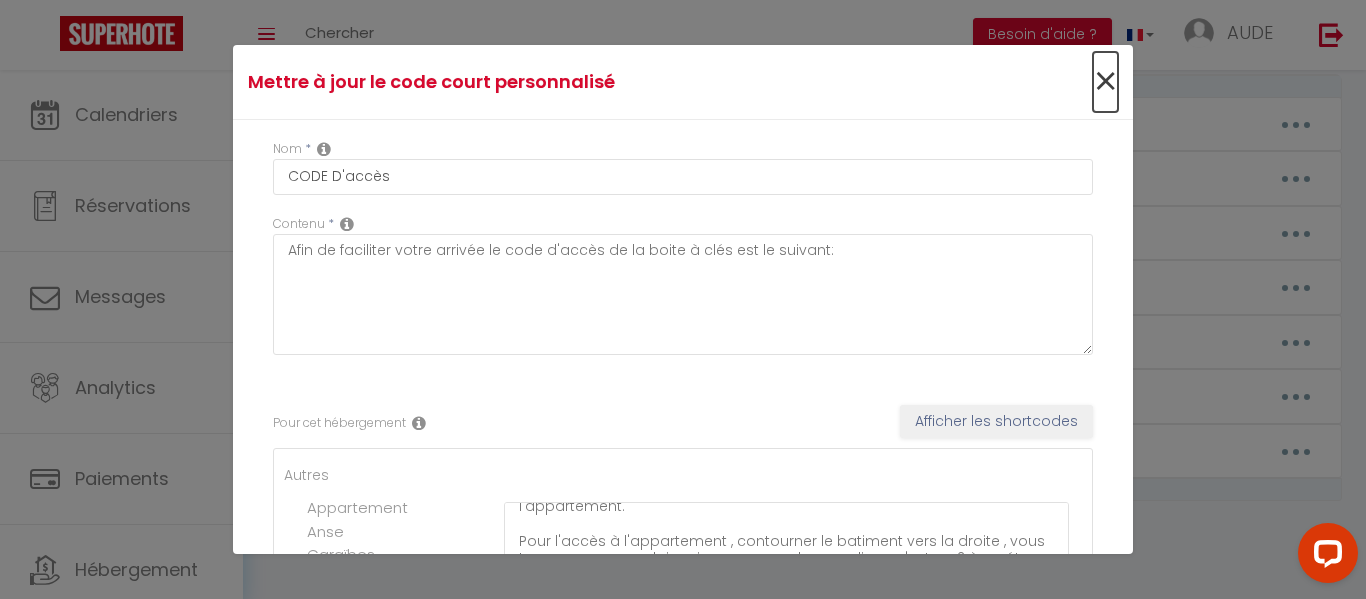 click on "×" at bounding box center (1105, 82) 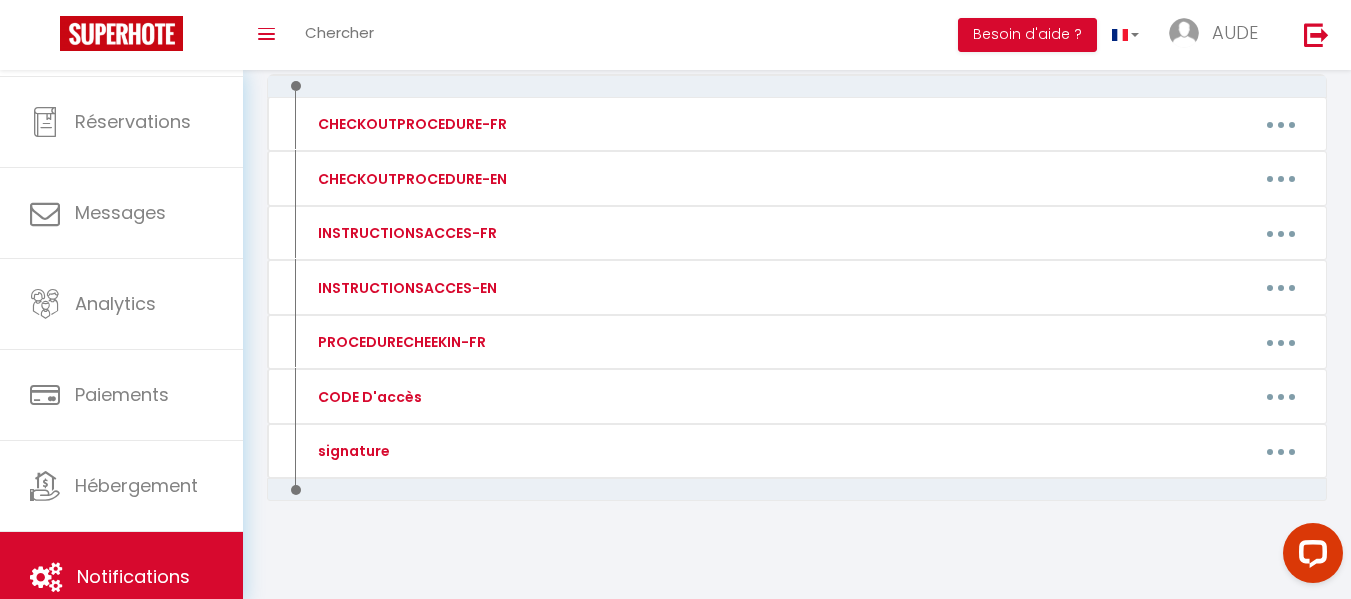 scroll, scrollTop: 103, scrollLeft: 0, axis: vertical 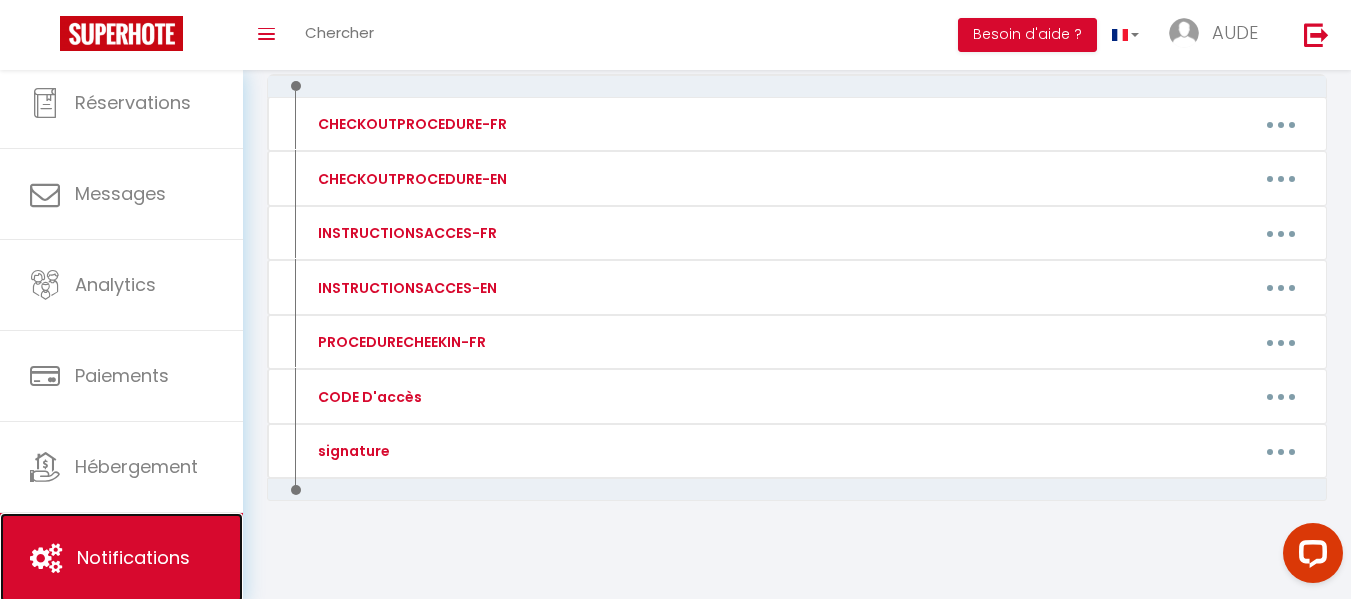 click on "Notifications" at bounding box center (121, 558) 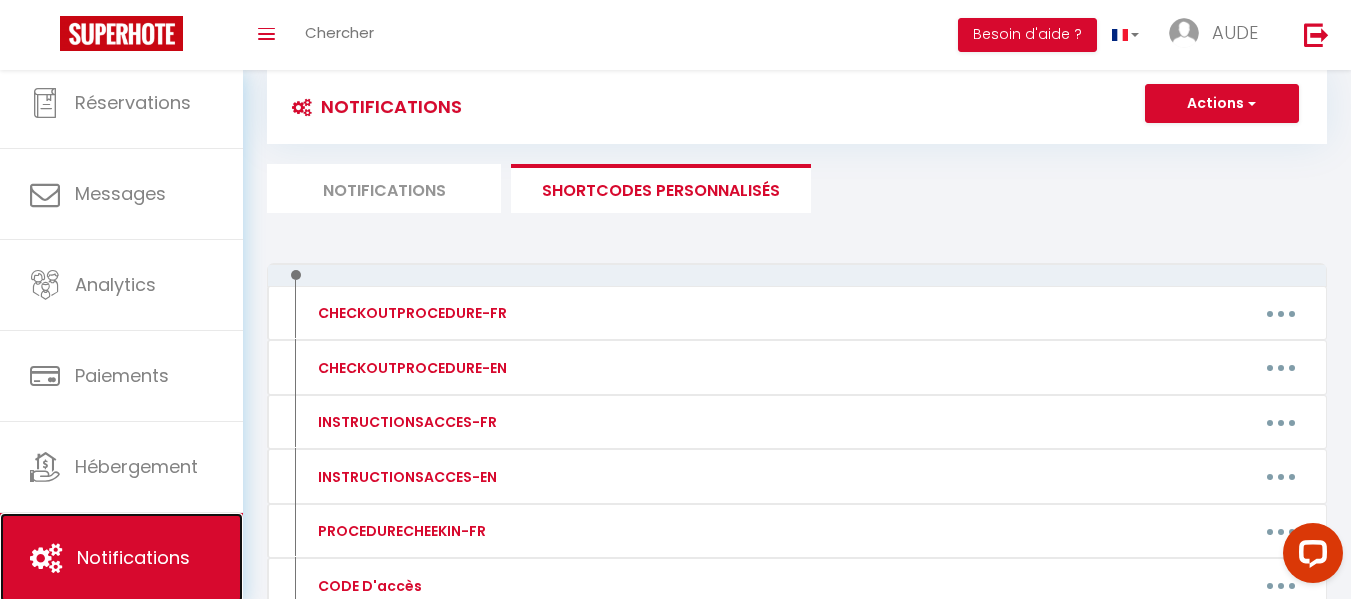 scroll, scrollTop: 42, scrollLeft: 0, axis: vertical 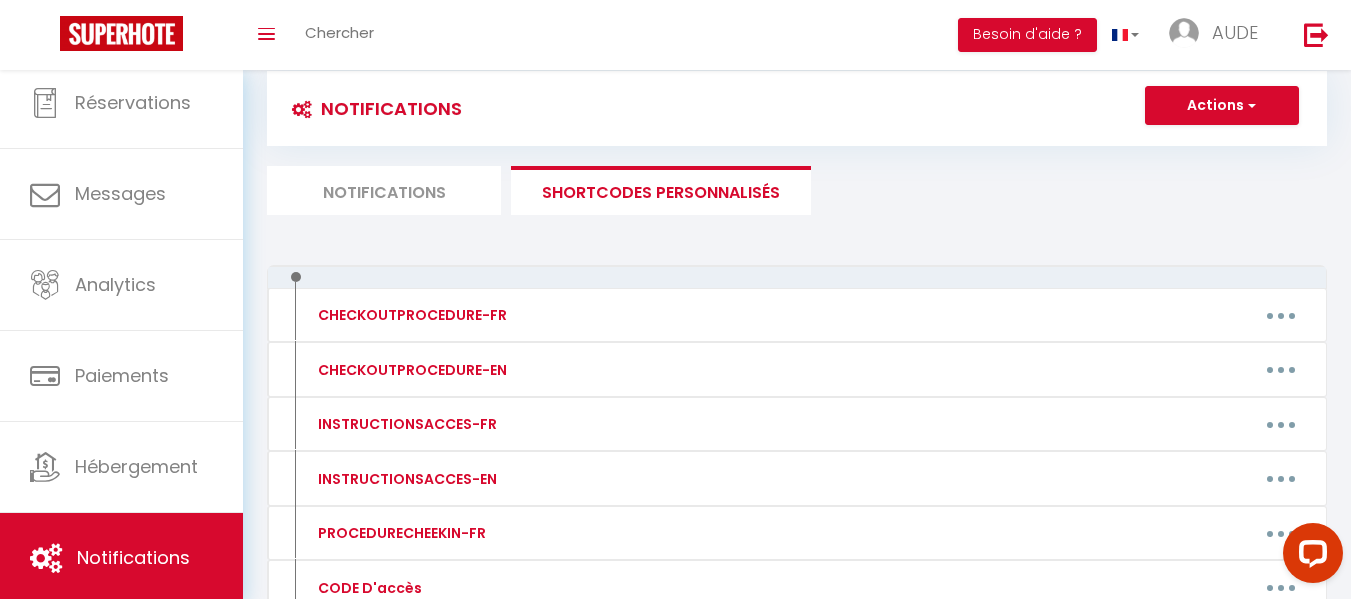 click on "Notifications" at bounding box center [384, 190] 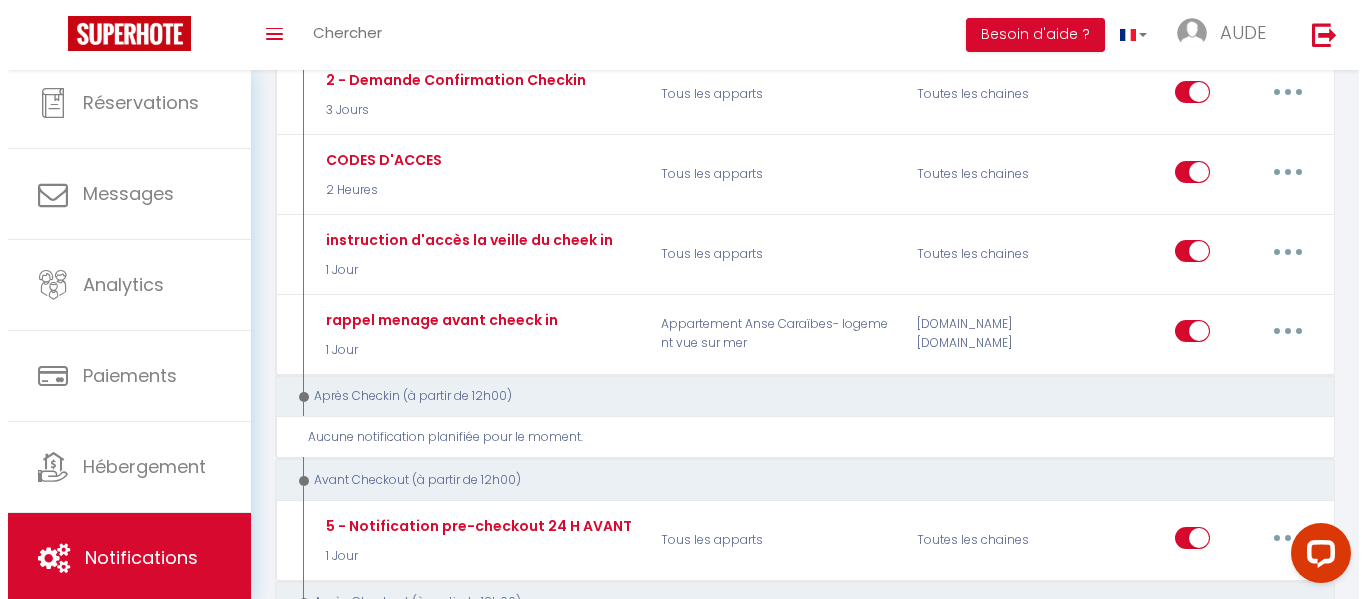 scroll, scrollTop: 510, scrollLeft: 0, axis: vertical 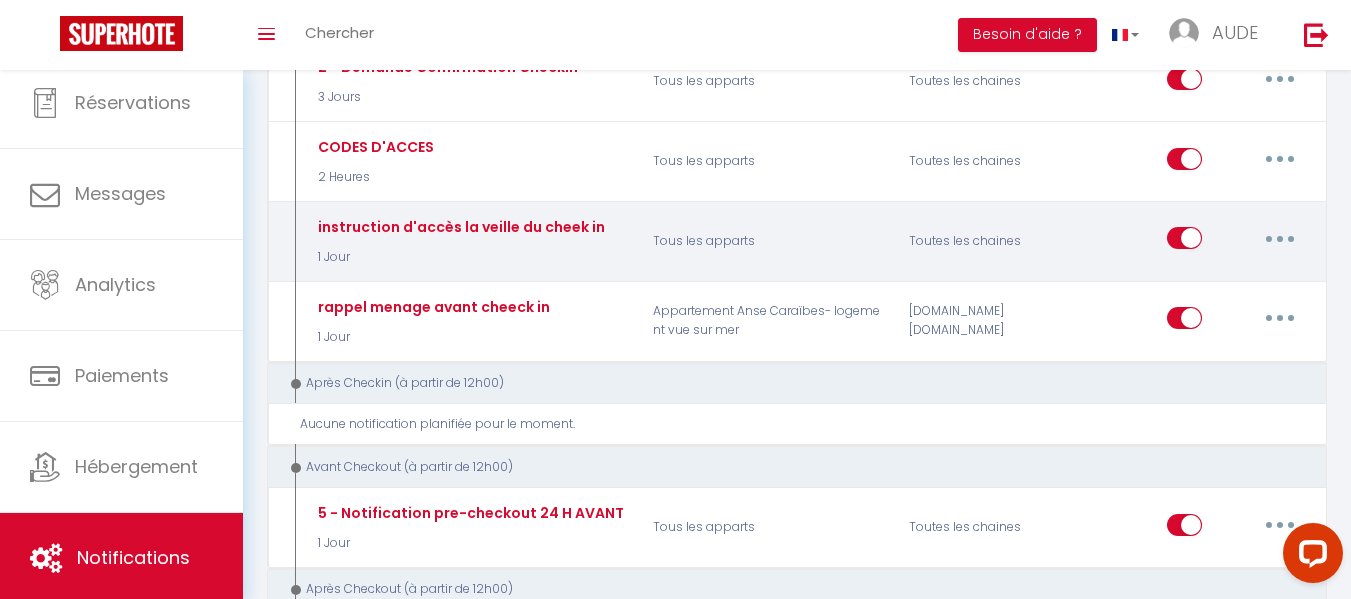 click at bounding box center [1280, 238] 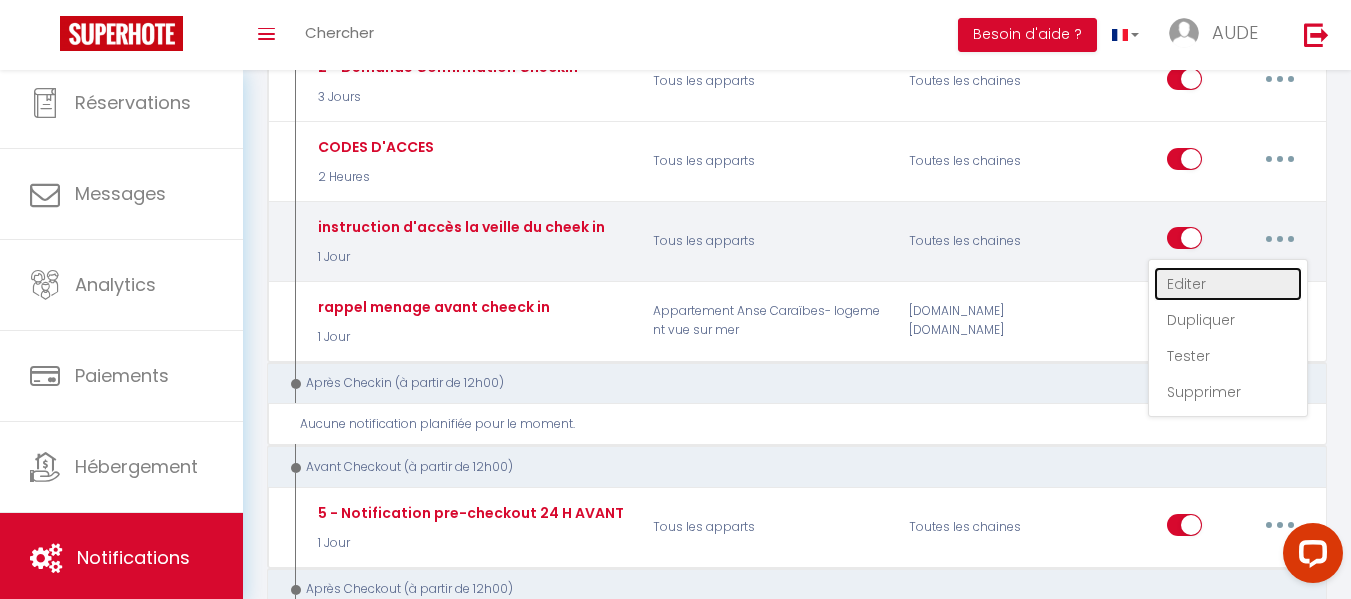 click on "Editer" at bounding box center [1228, 284] 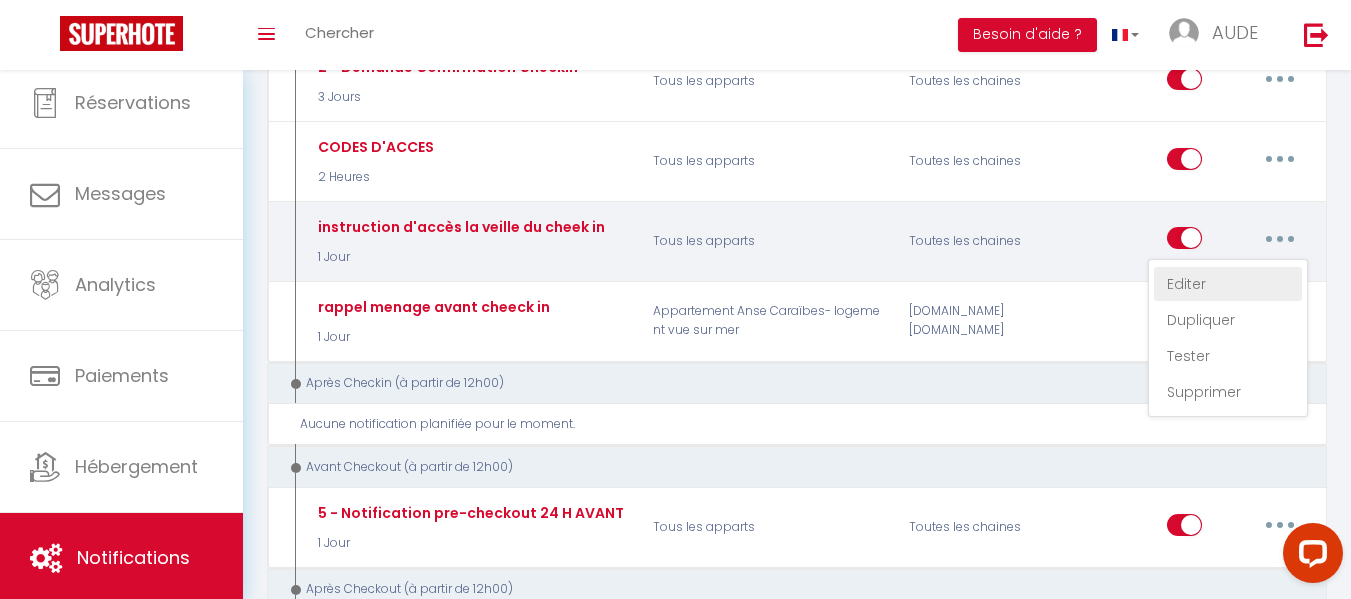 type on "instruction d'accès la veille du cheek in" 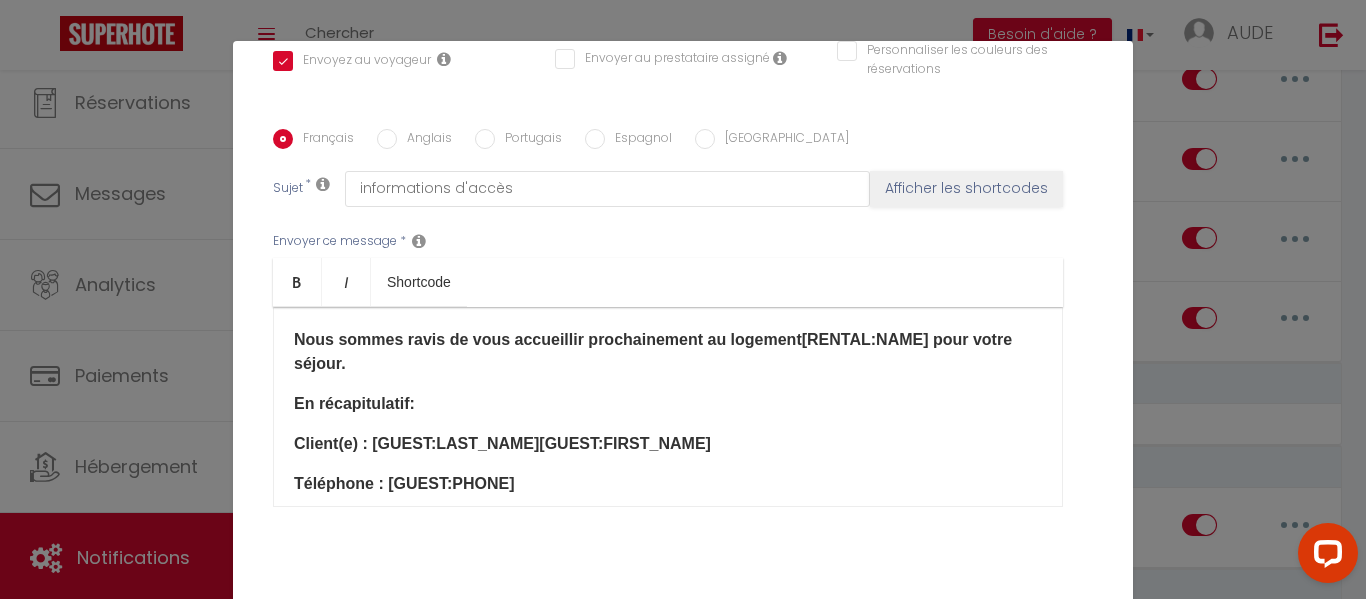 scroll, scrollTop: 492, scrollLeft: 0, axis: vertical 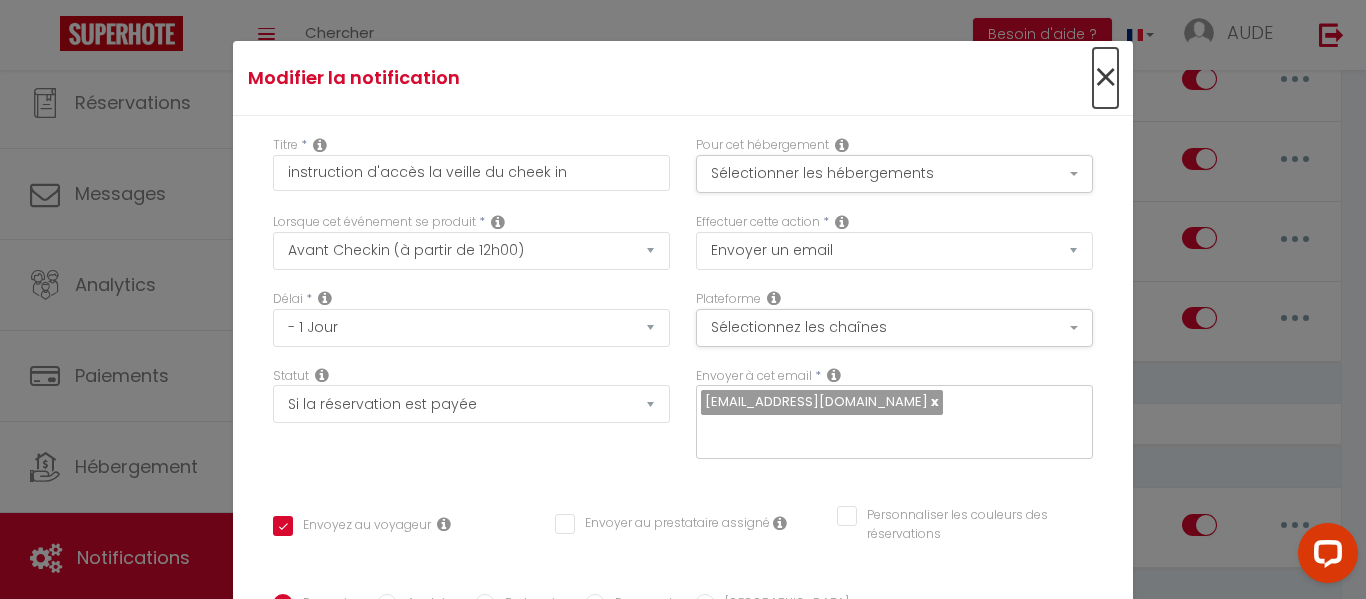 click on "×" at bounding box center (1105, 78) 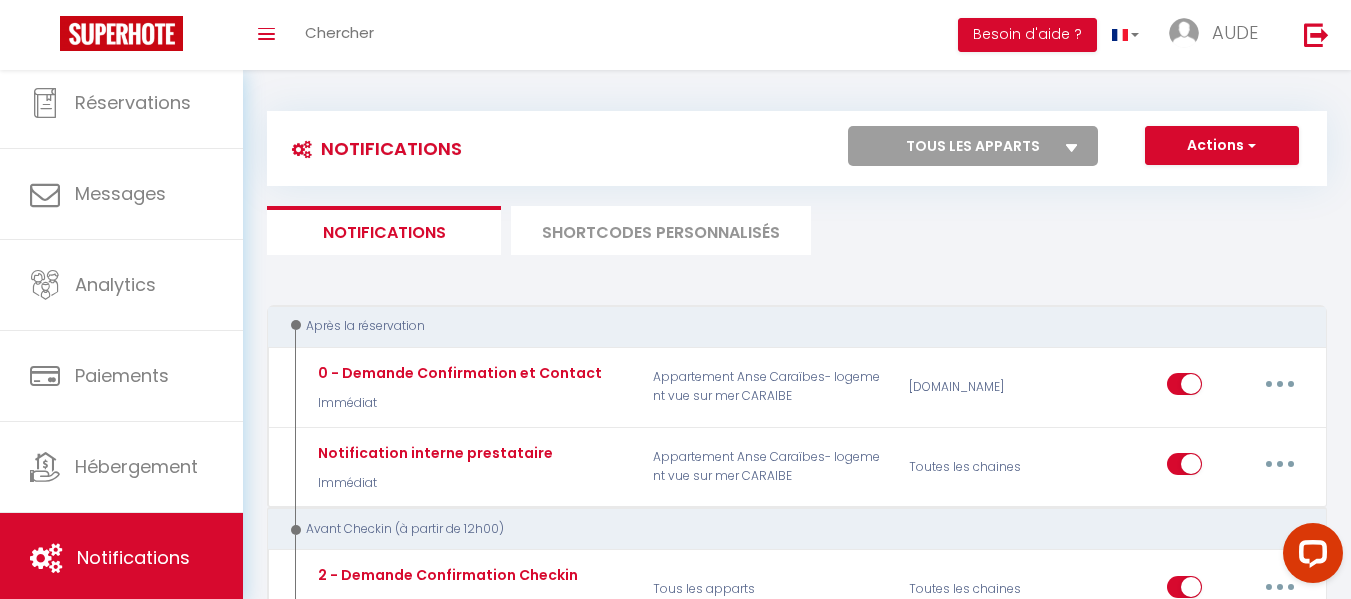 scroll, scrollTop: 0, scrollLeft: 0, axis: both 